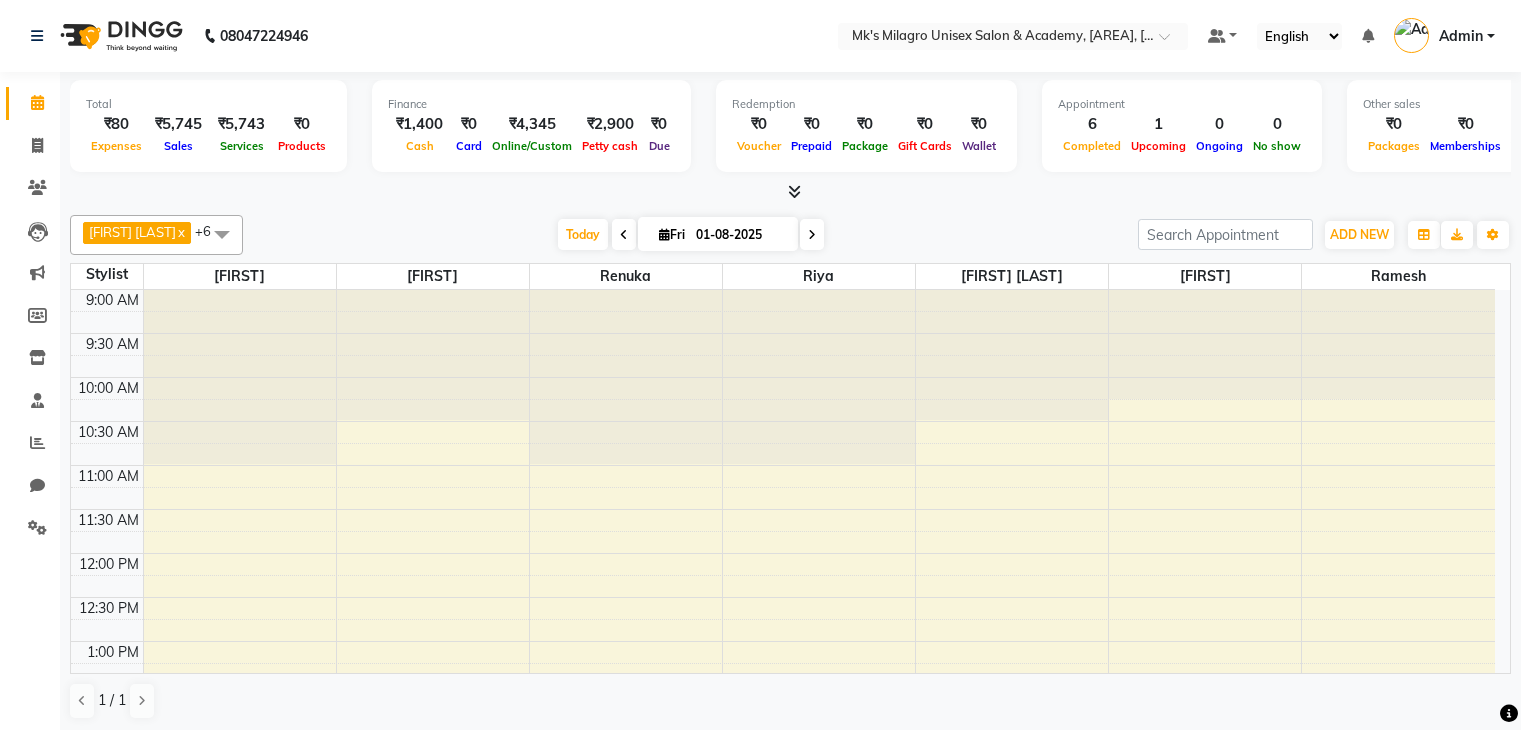 scroll, scrollTop: 0, scrollLeft: 0, axis: both 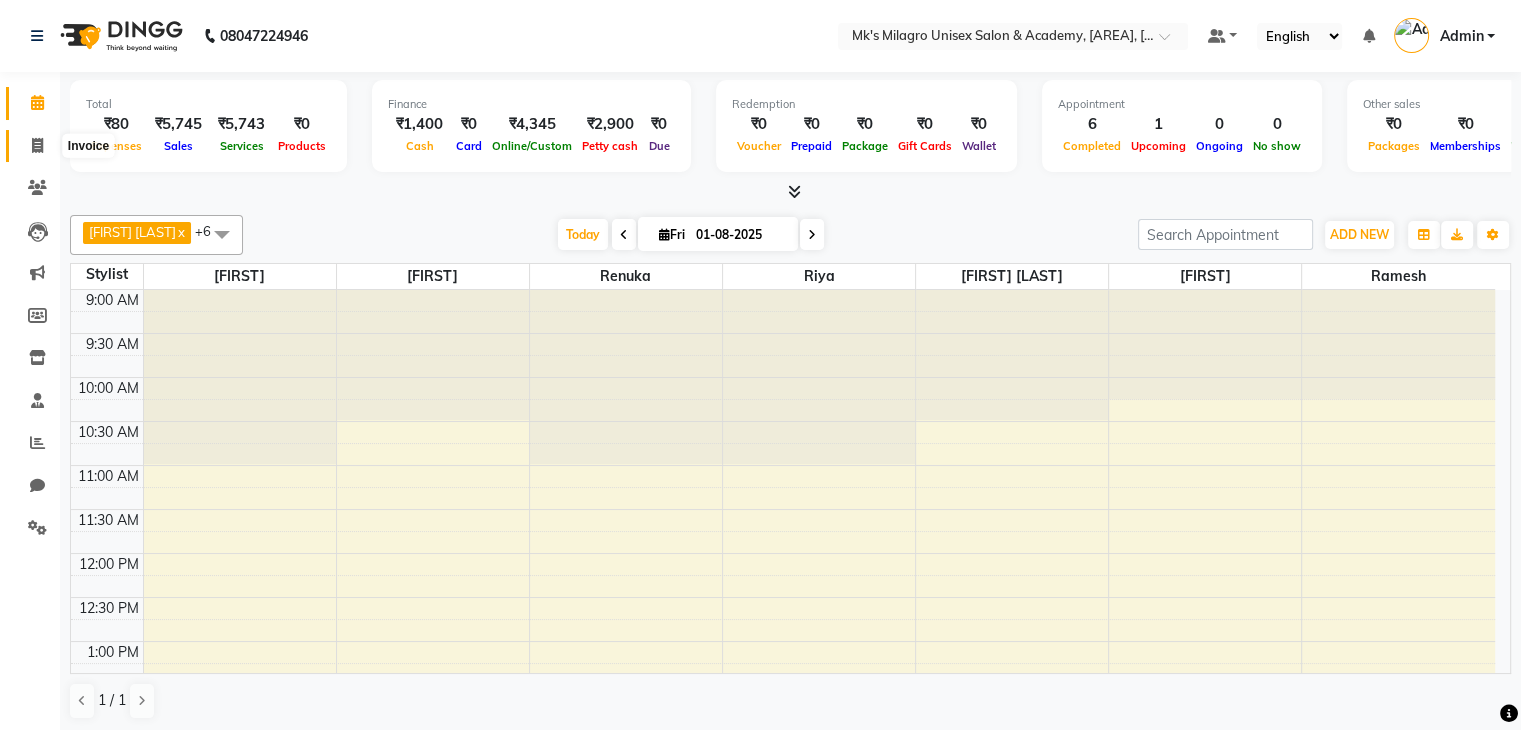 click 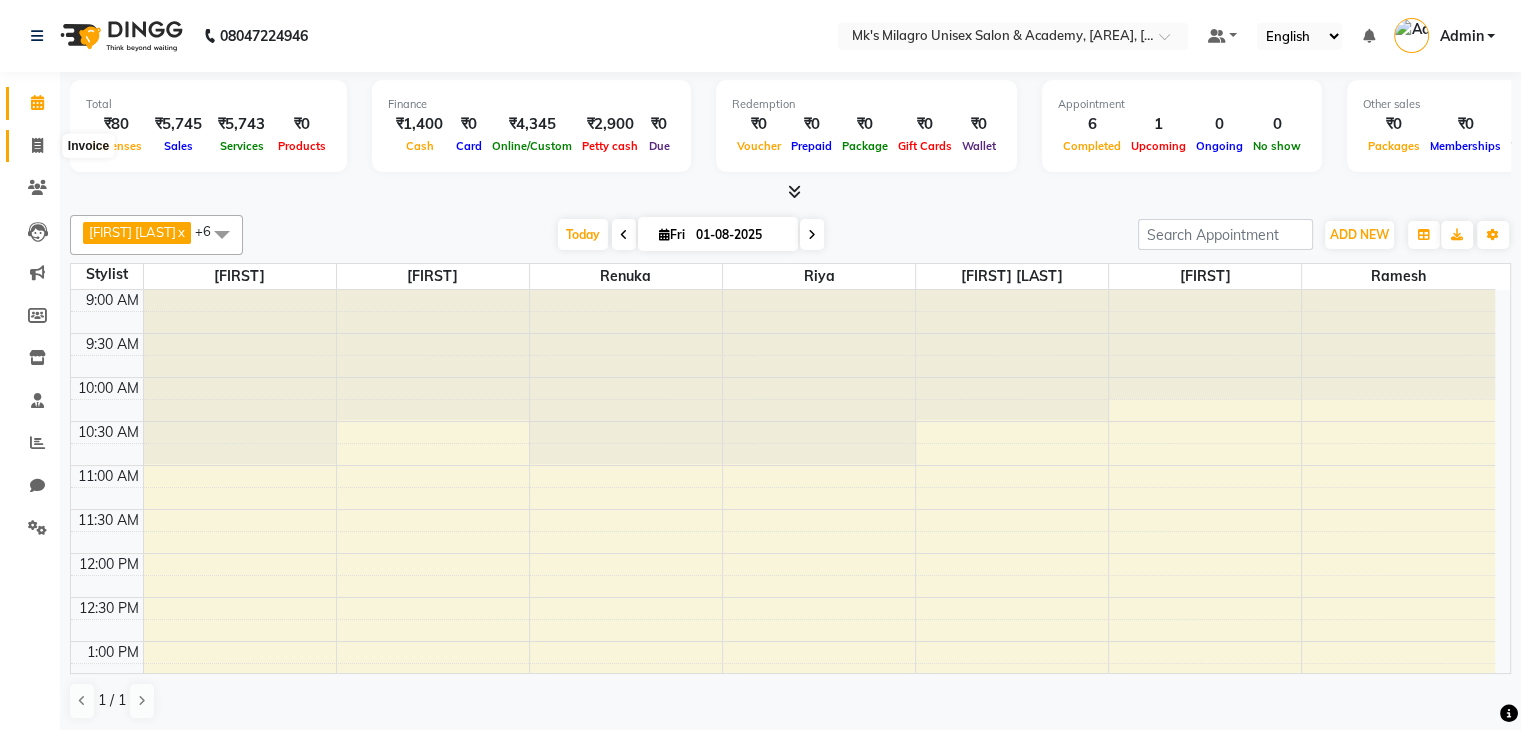 select on "service" 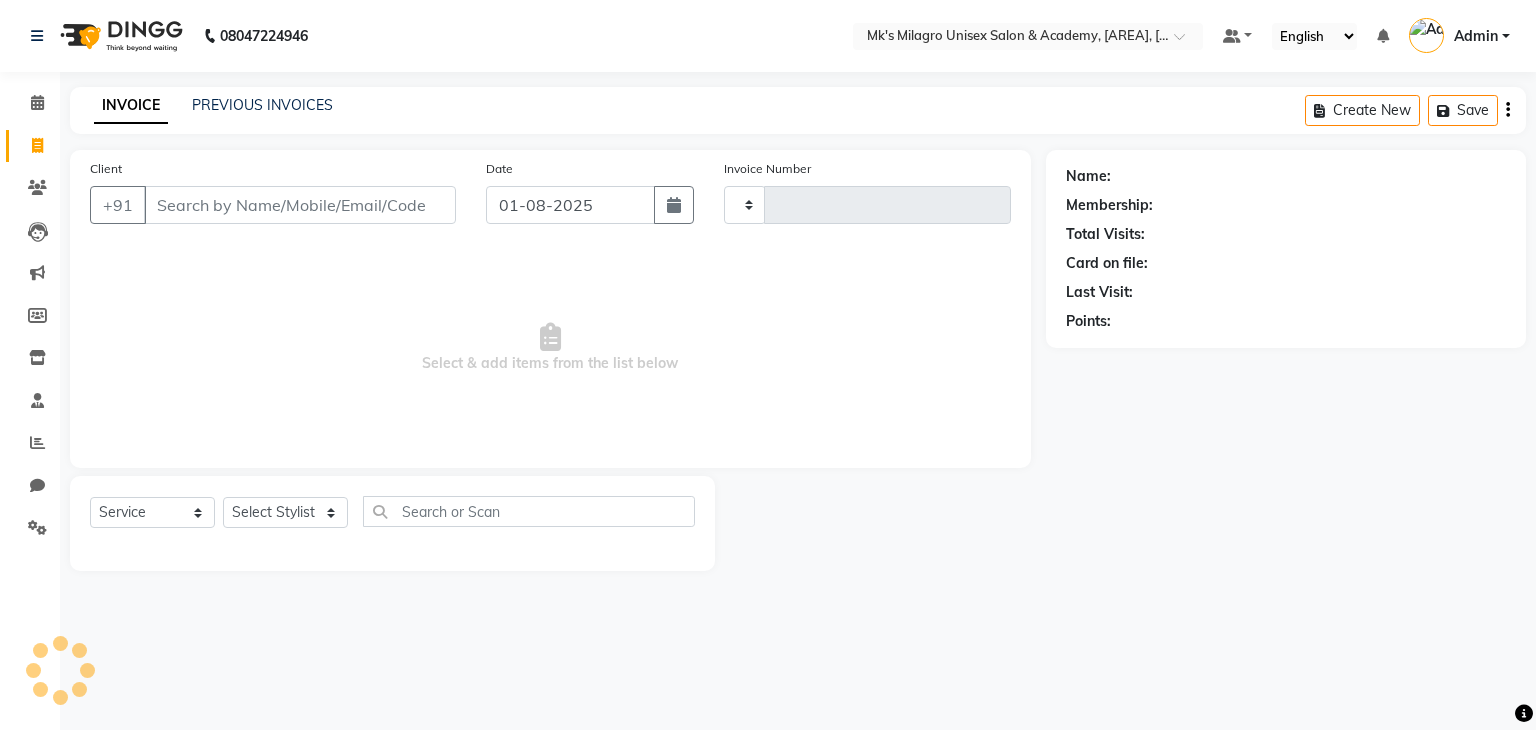 type on "0564" 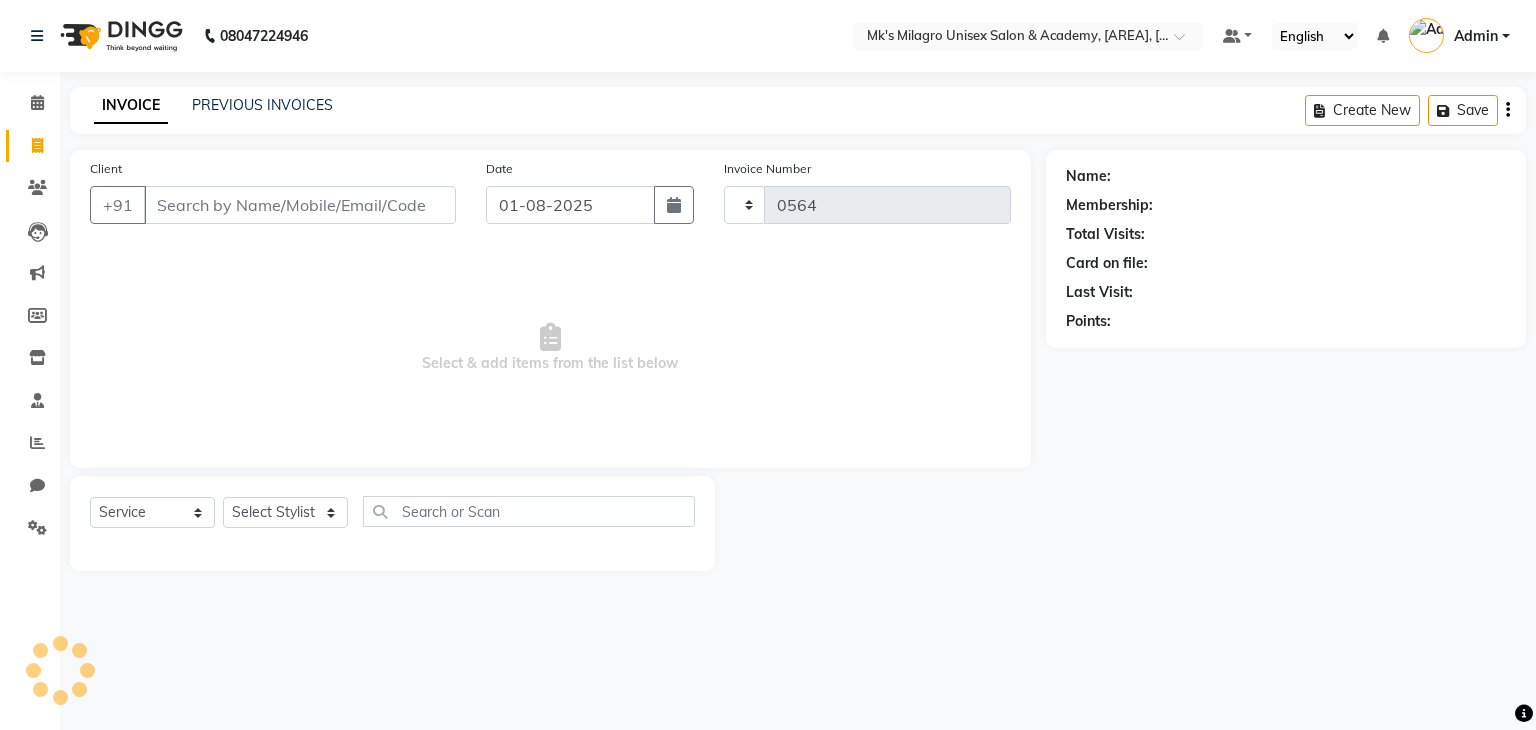 select on "6031" 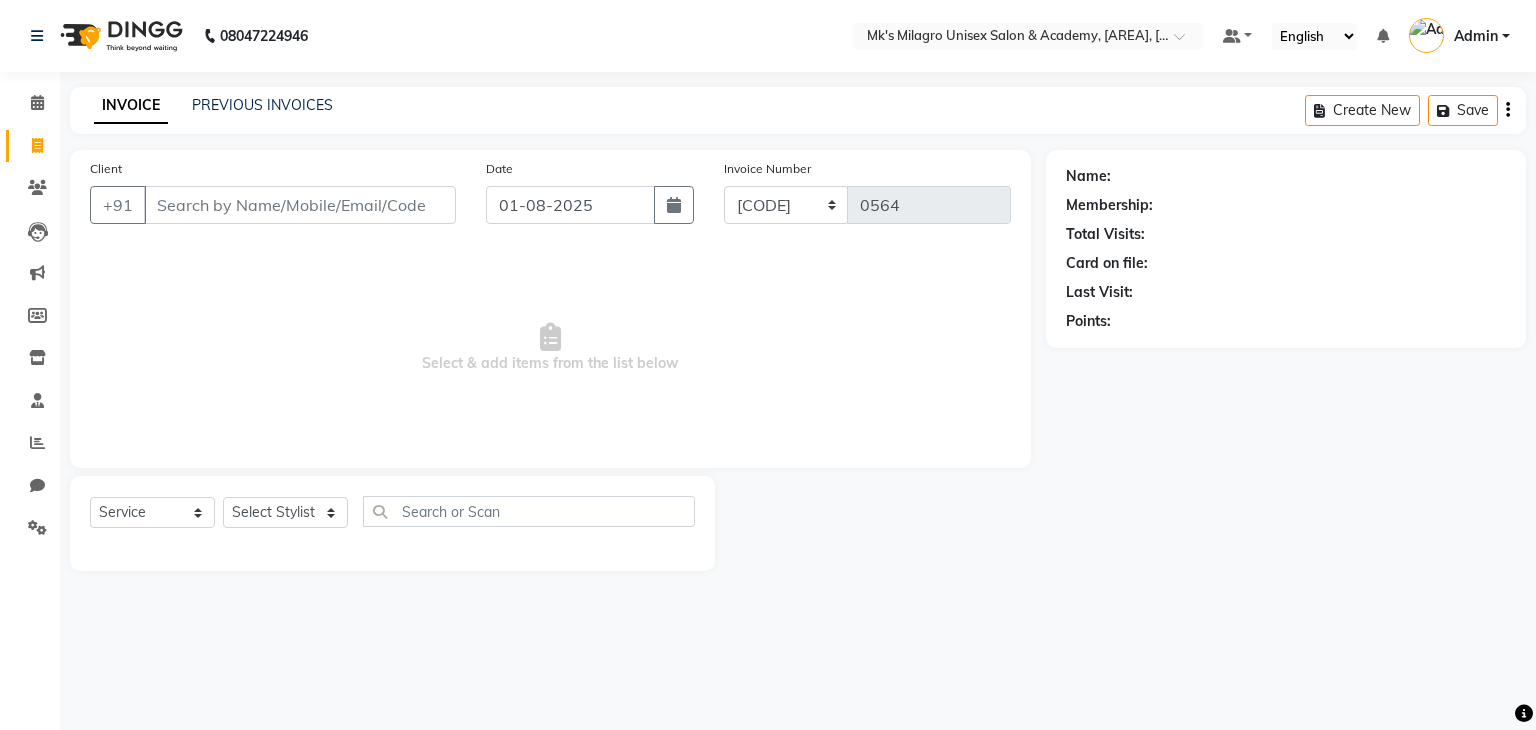 click on "Client" at bounding box center [300, 205] 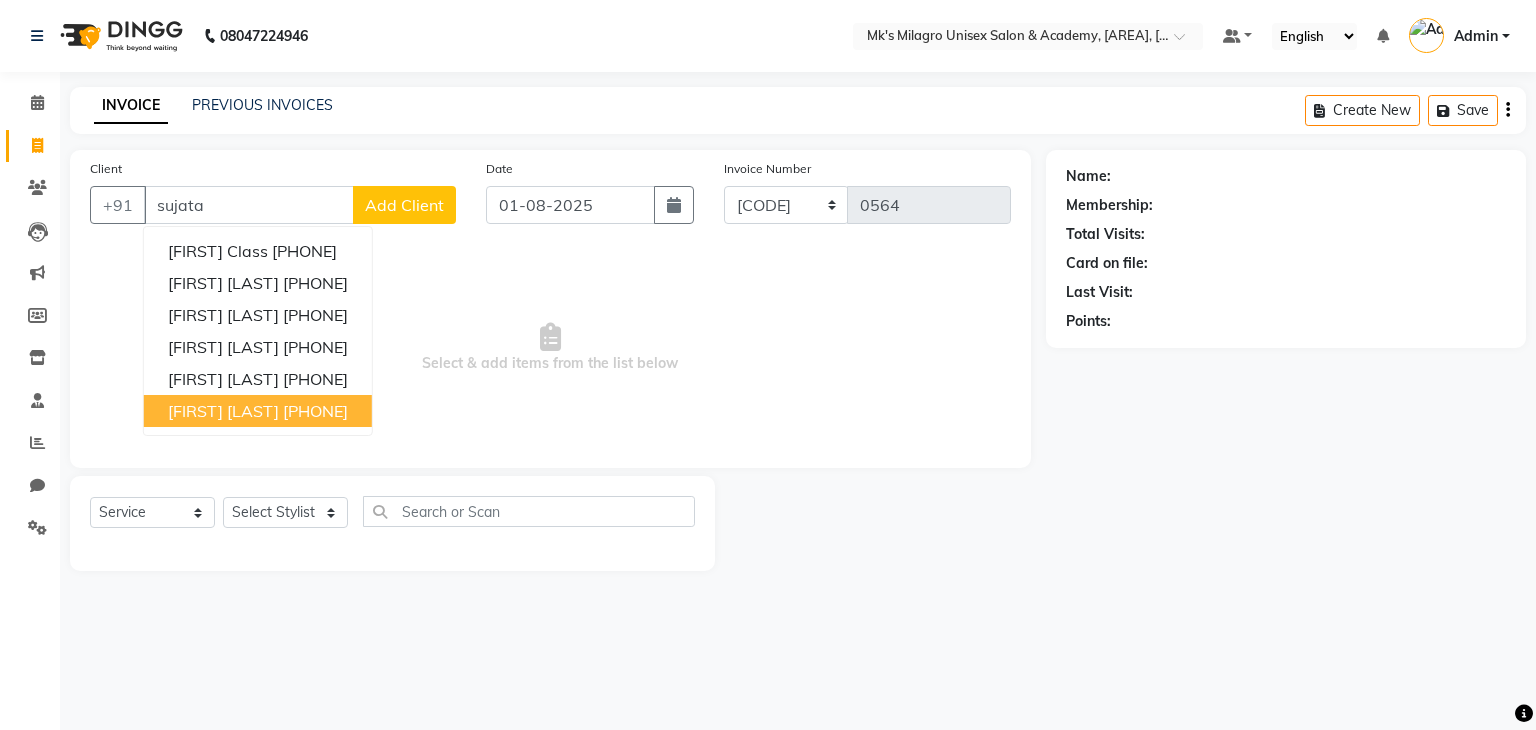 click on "[PHONE]" at bounding box center [315, 411] 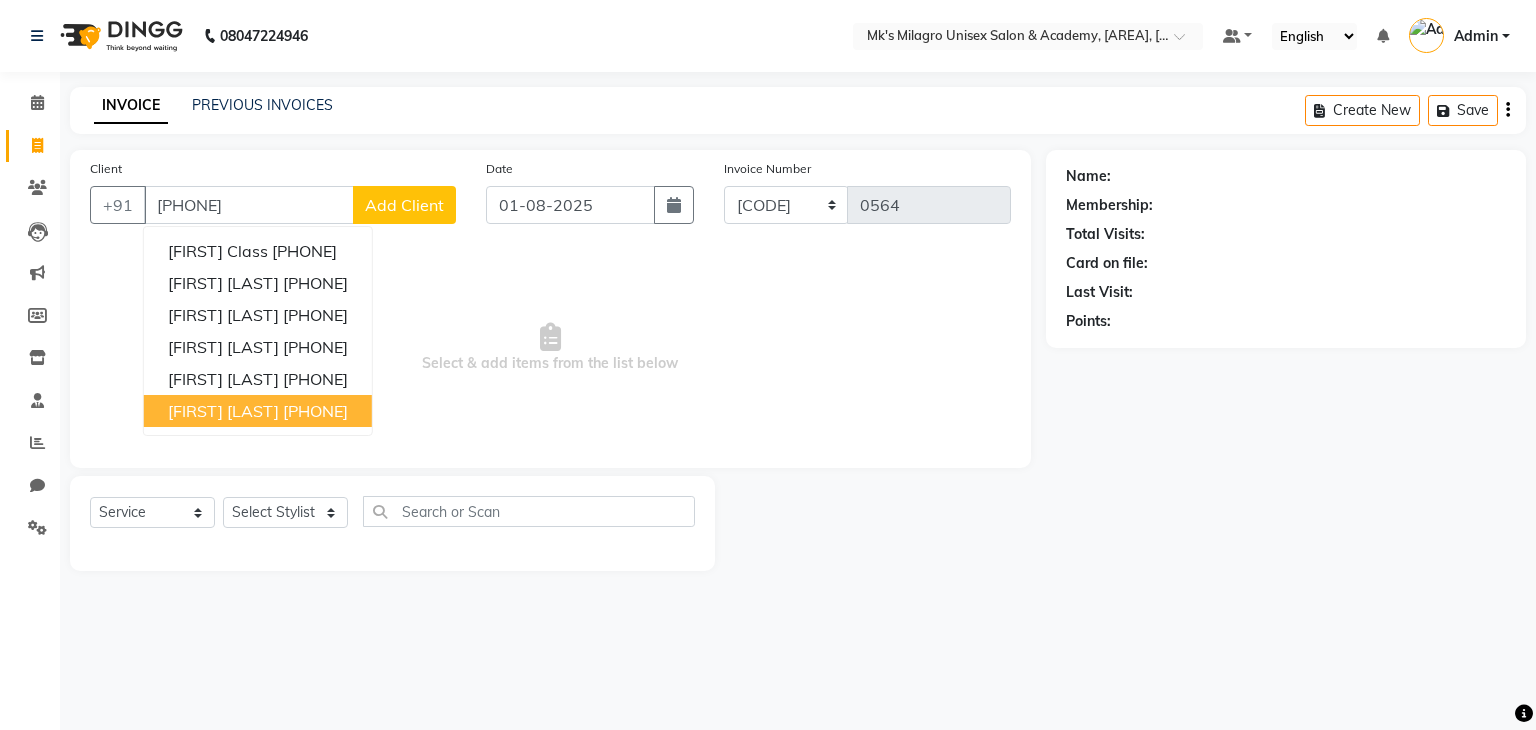 type on "[PHONE]" 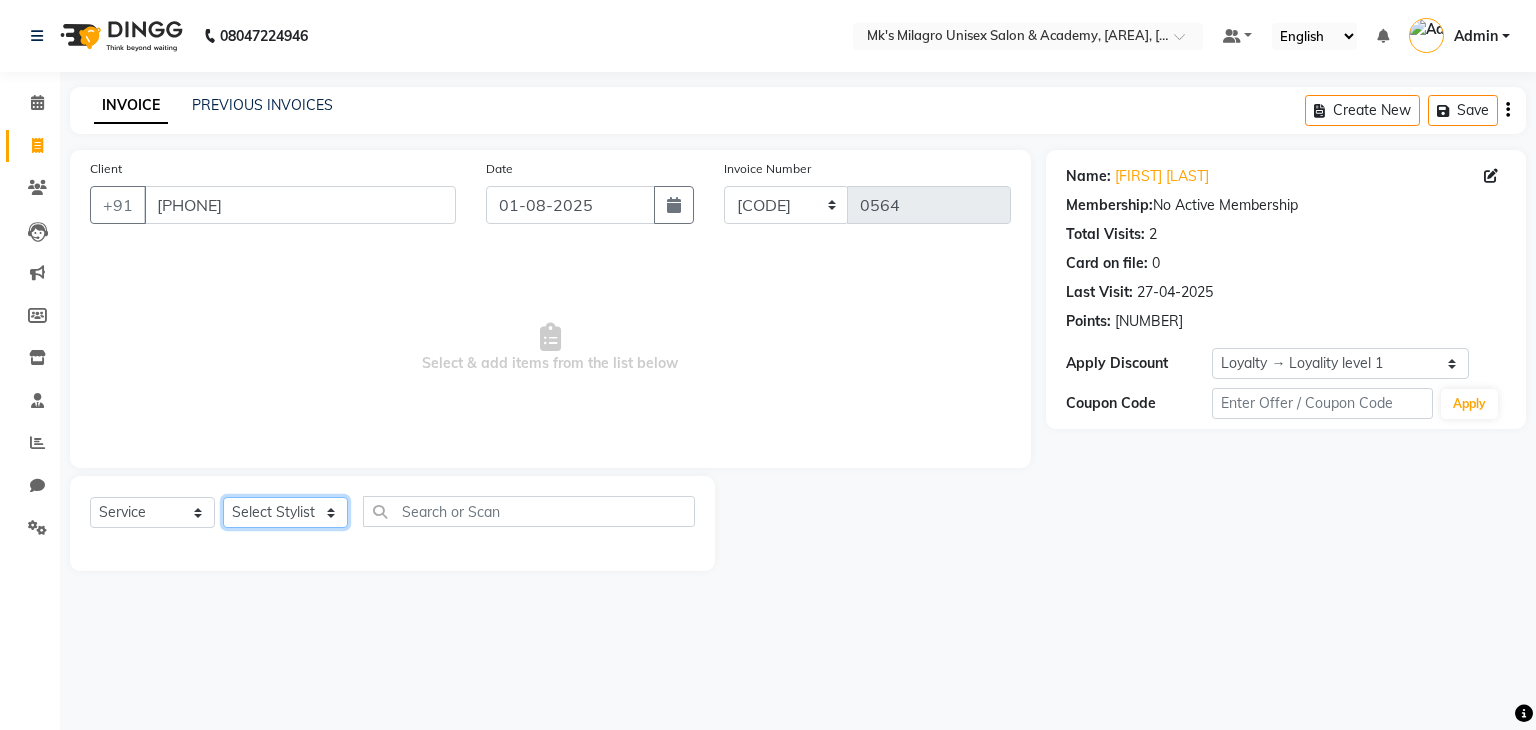 click on "Select Stylist [FIRST] [LAST] [FIRST] [LAST] [FIRST] [LAST] [FIRST] [LAST] [FIRST]" 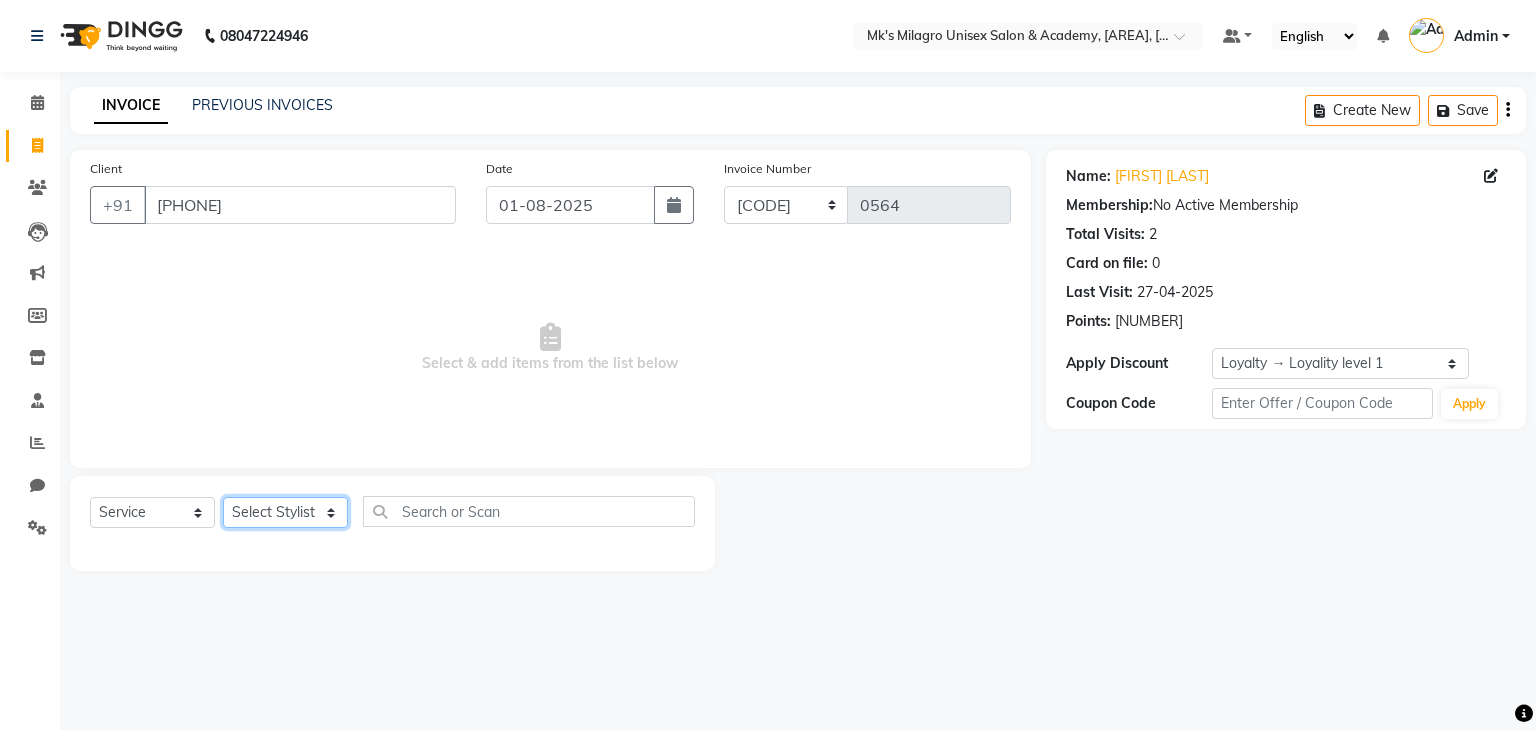 select on "85488" 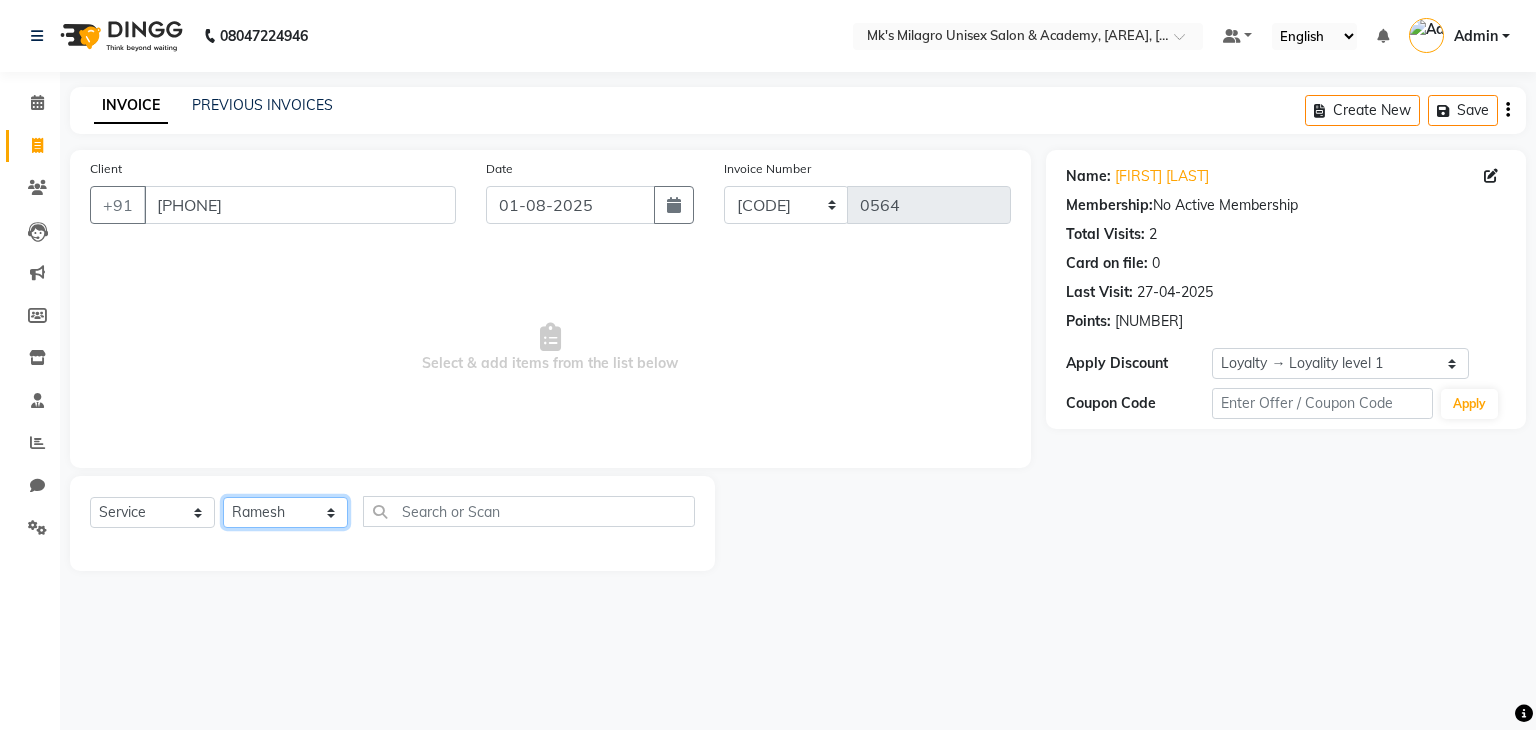 click on "Select Stylist [FIRST] [LAST] [FIRST] [LAST] [FIRST] [LAST] [FIRST] [LAST] [FIRST]" 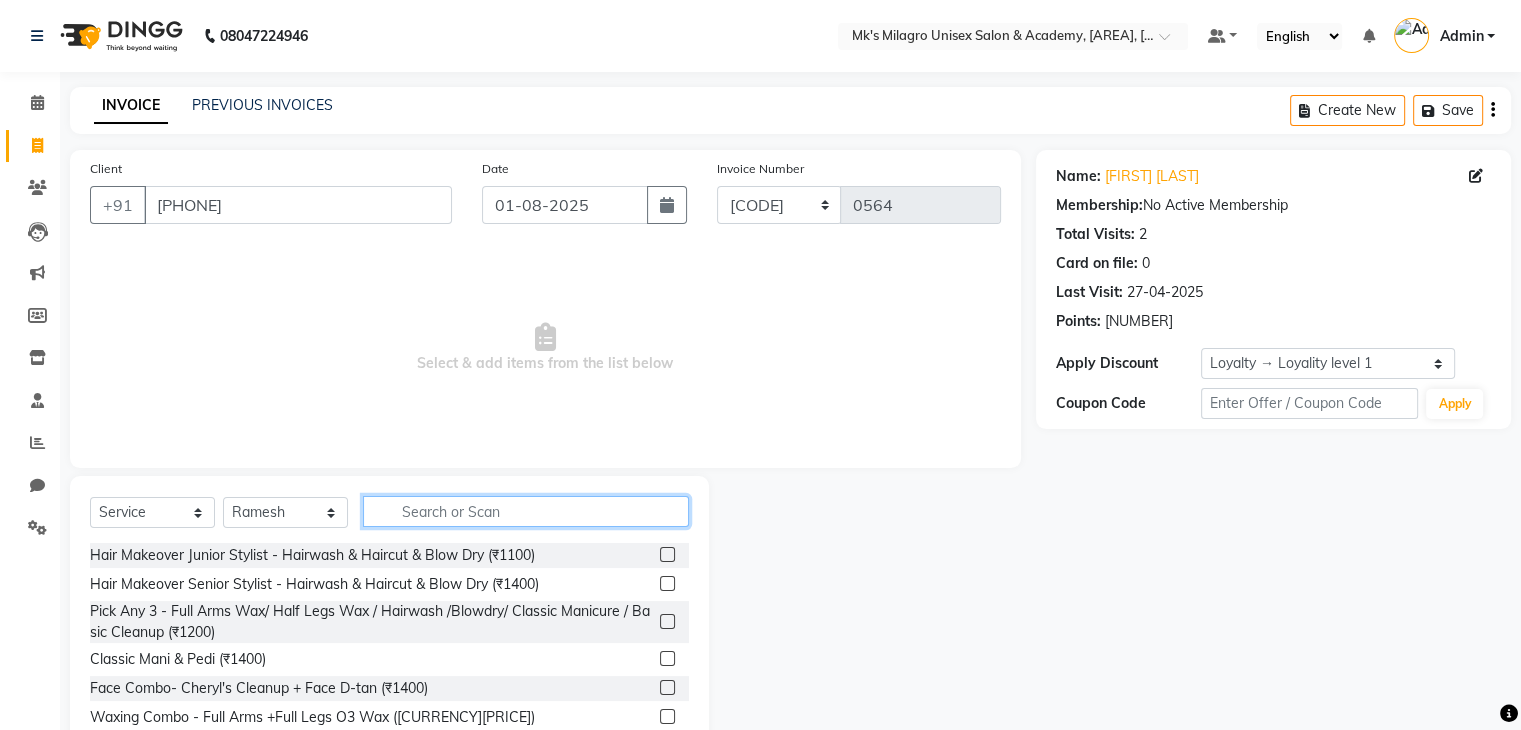 click 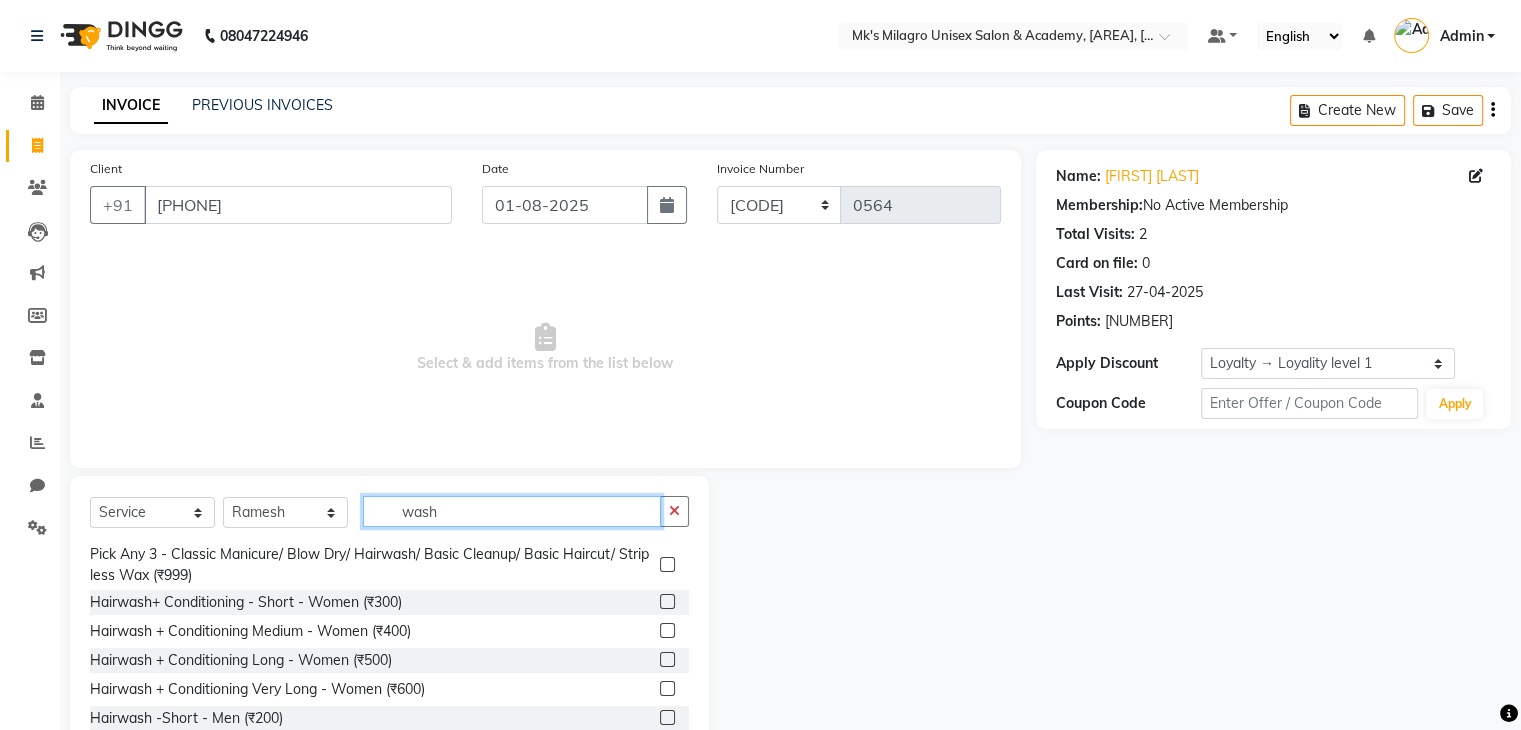 scroll, scrollTop: 113, scrollLeft: 0, axis: vertical 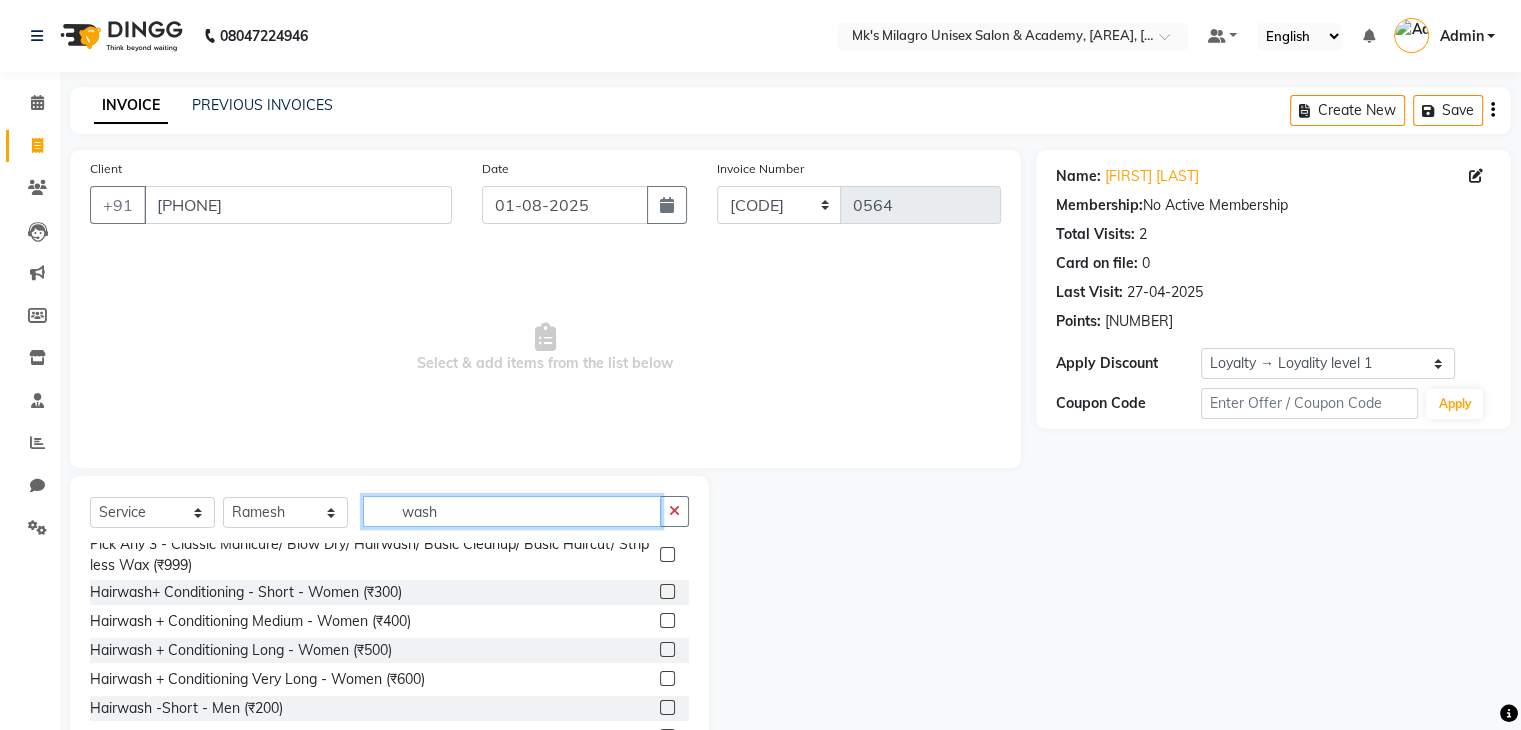 type on "wash" 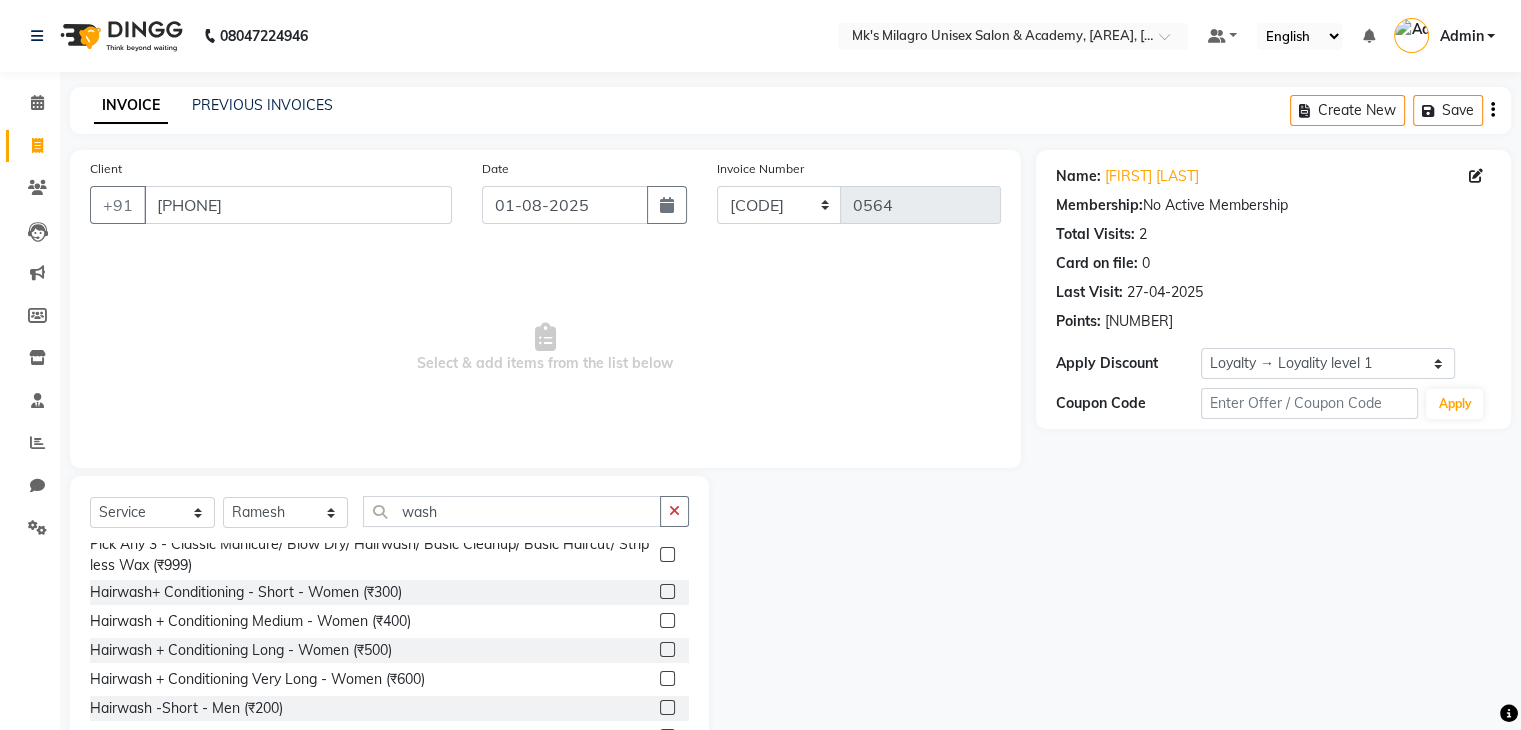 click 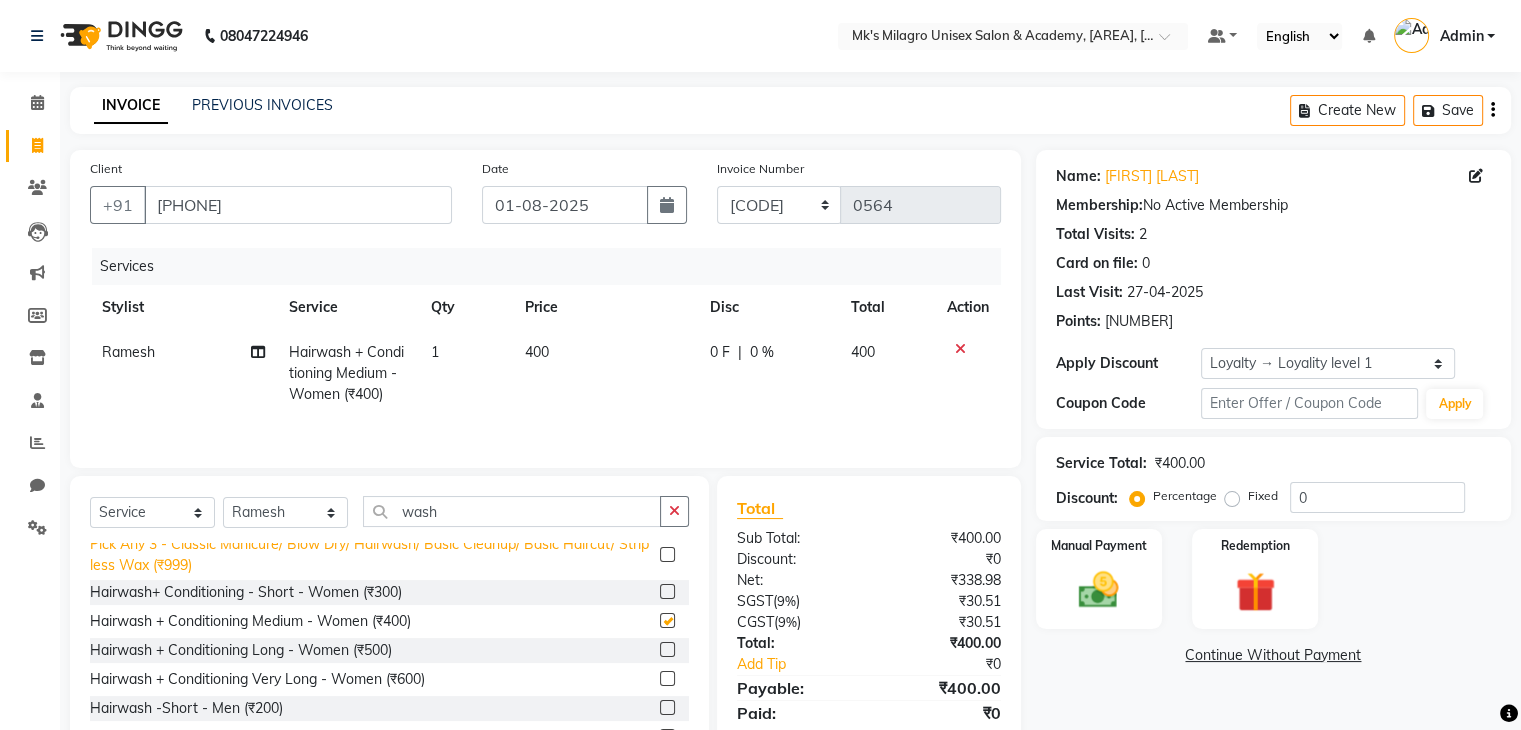 checkbox on "false" 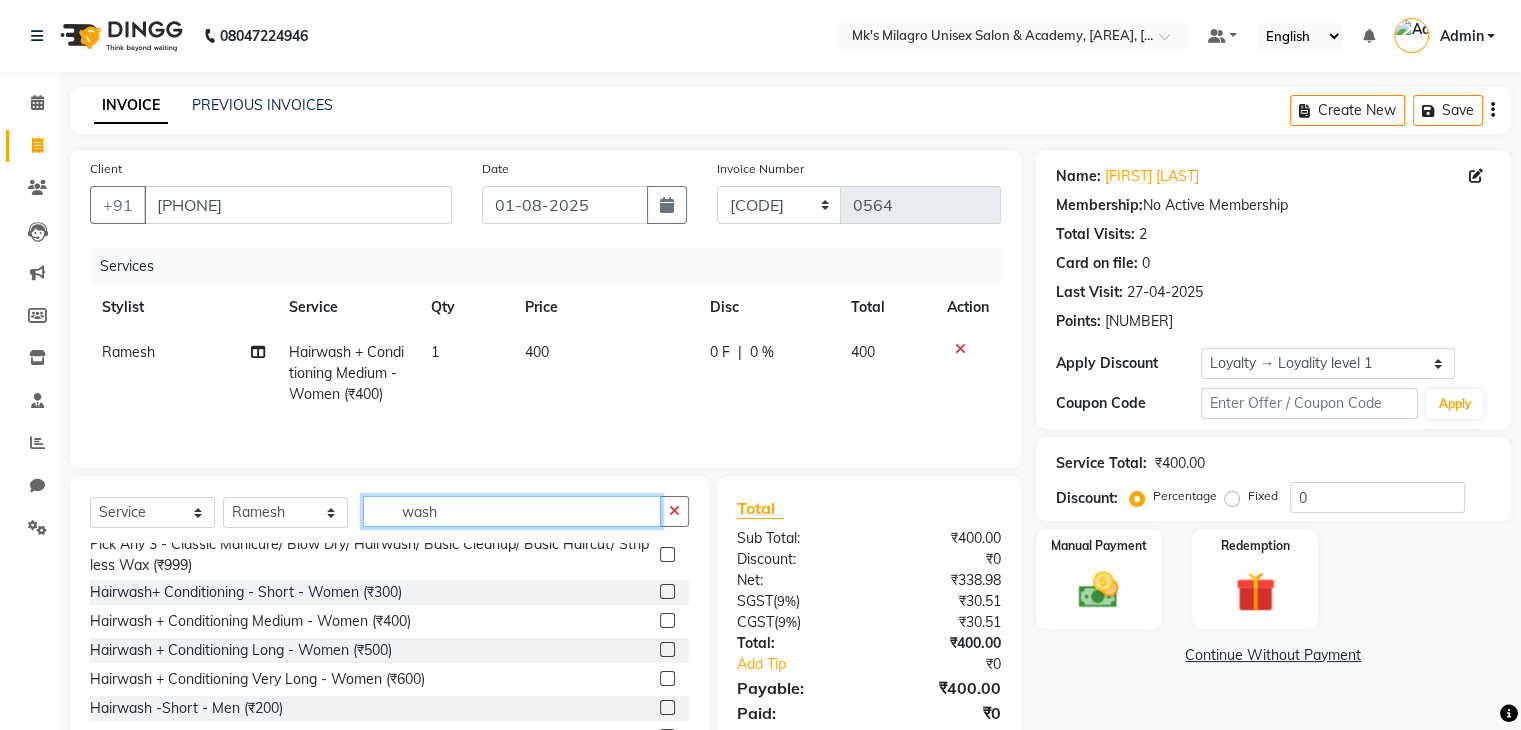 click on "wash" 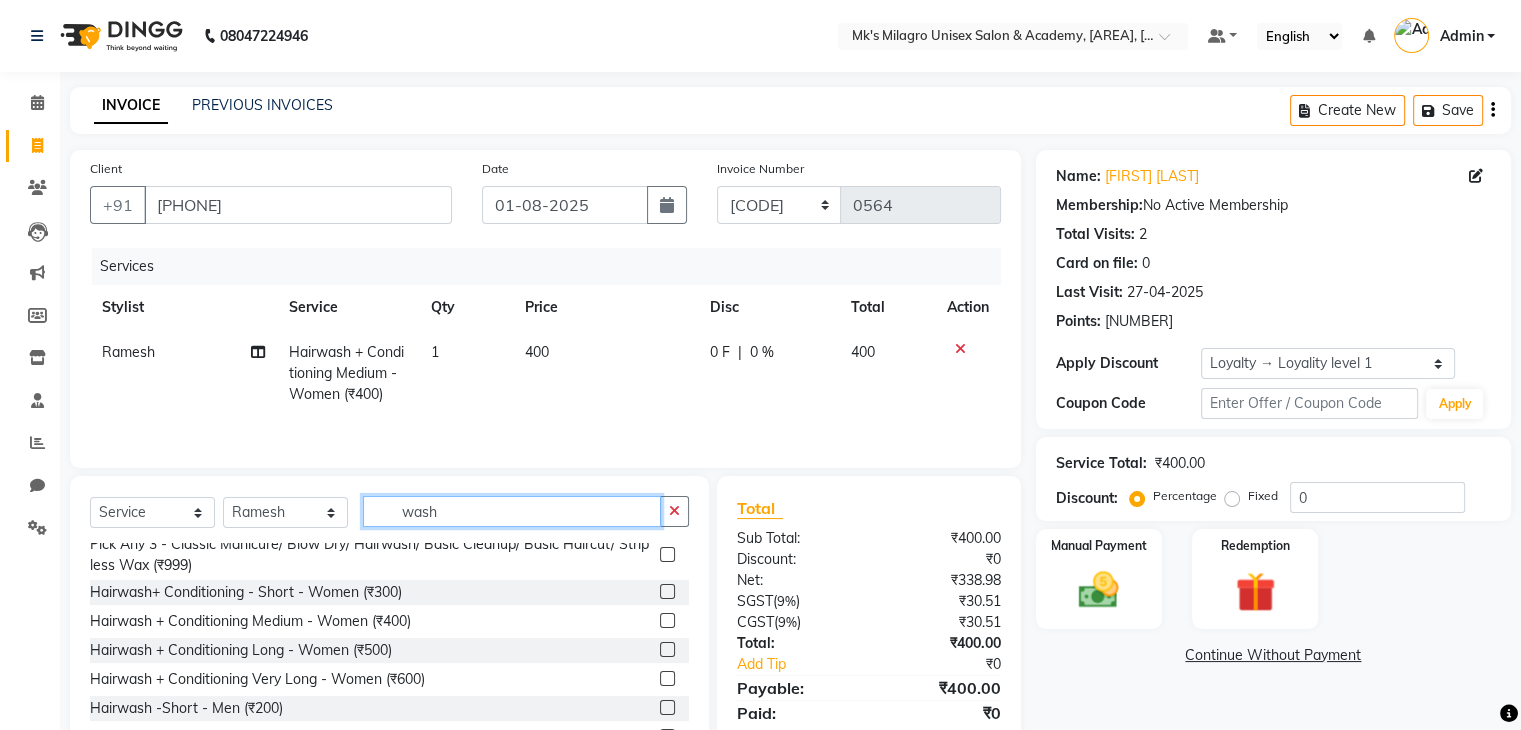 click on "wash" 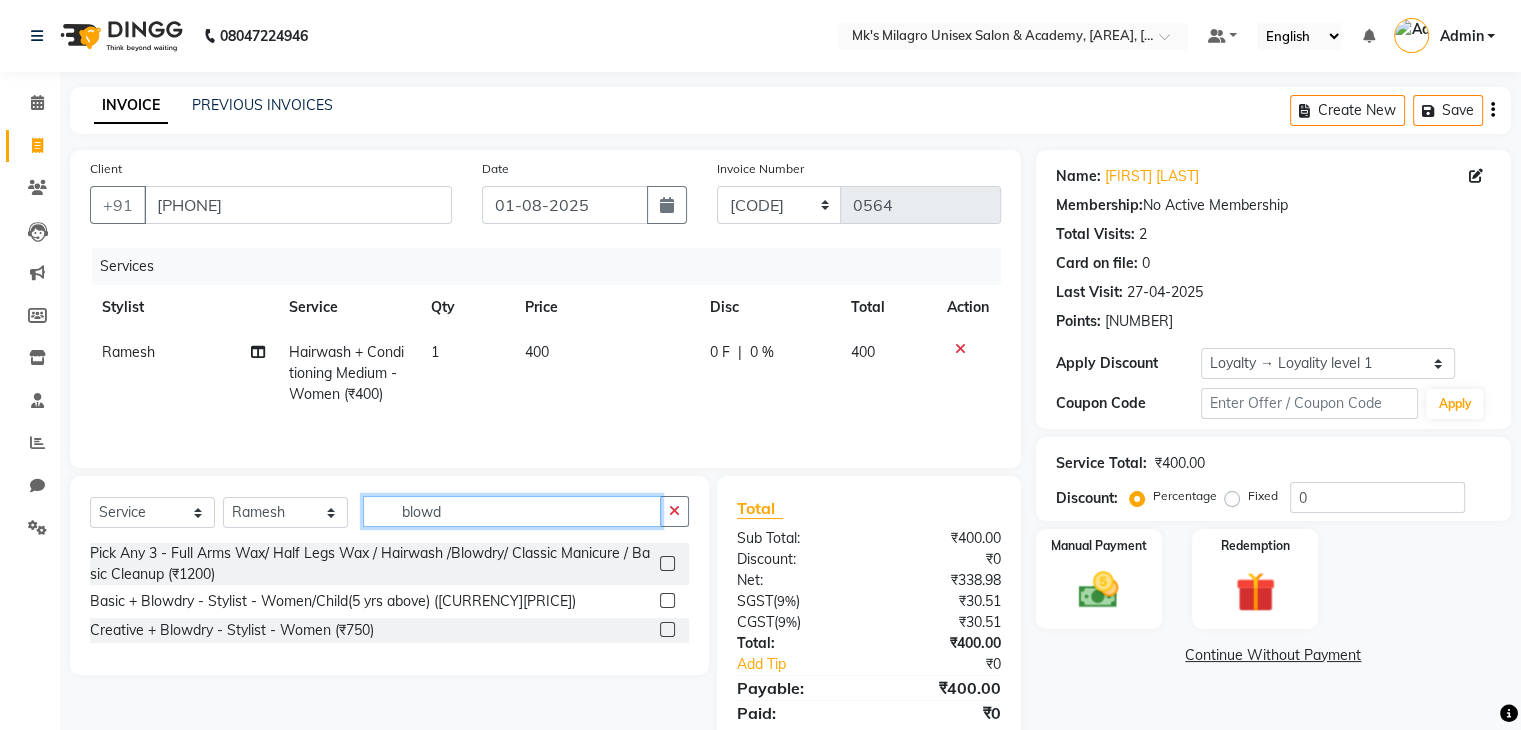 scroll, scrollTop: 0, scrollLeft: 0, axis: both 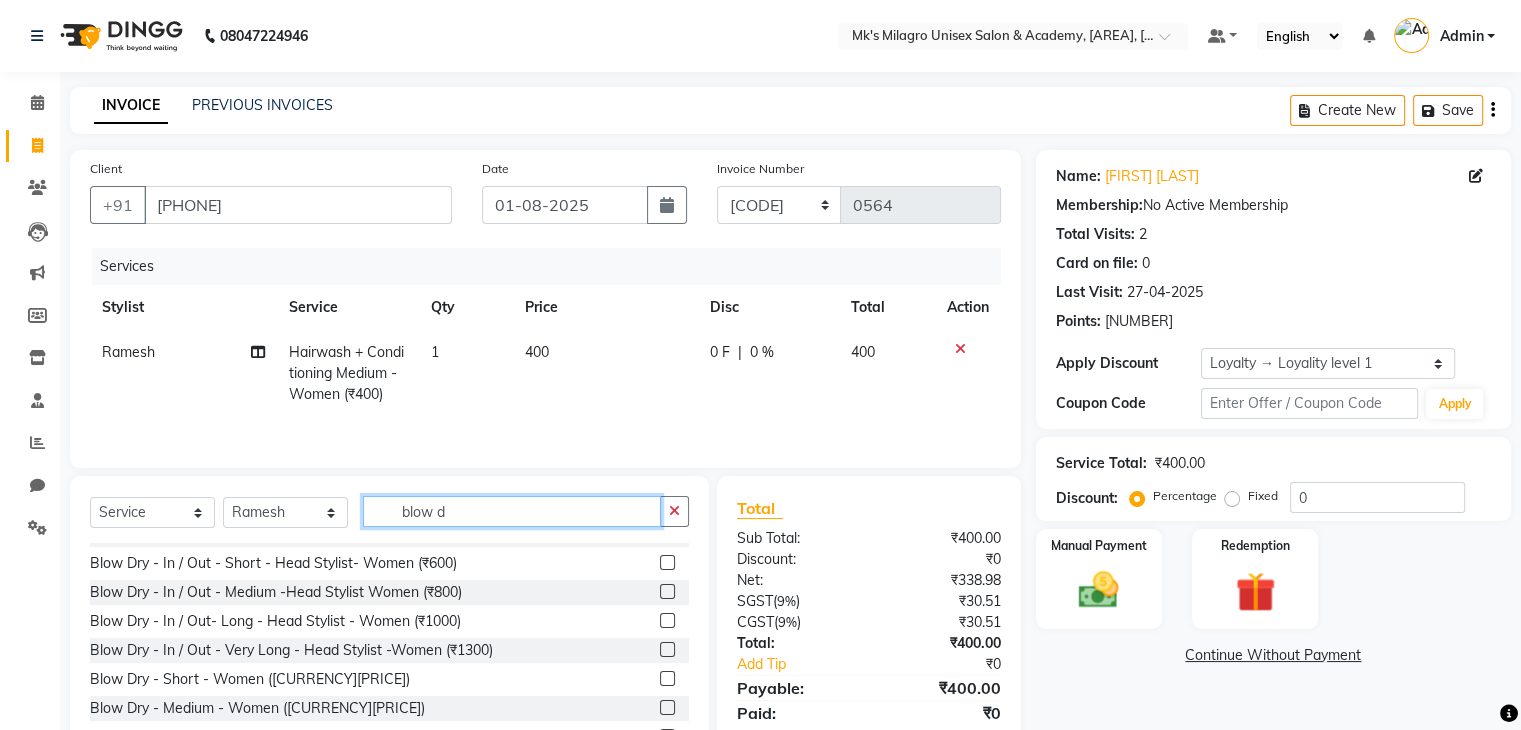 type on "blow d" 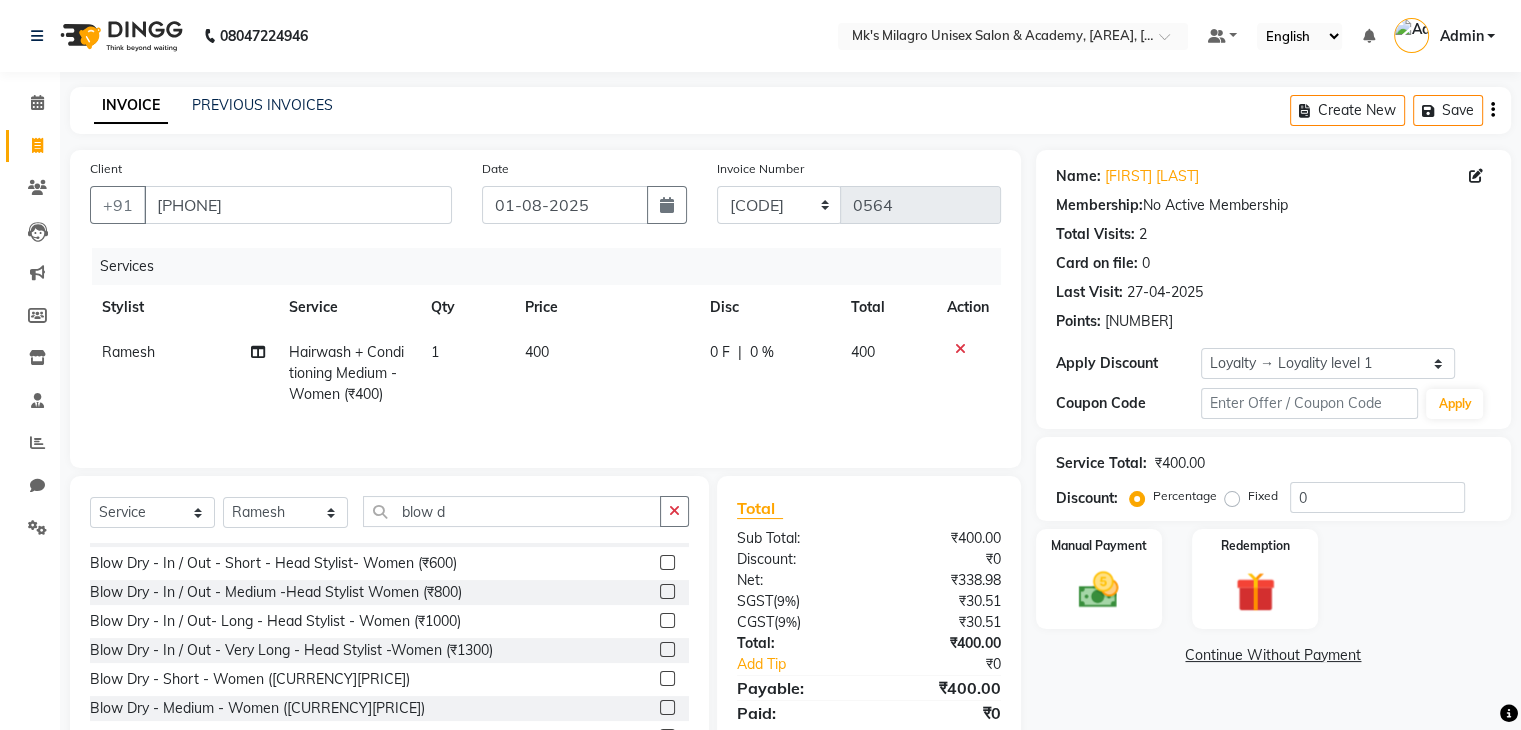 click 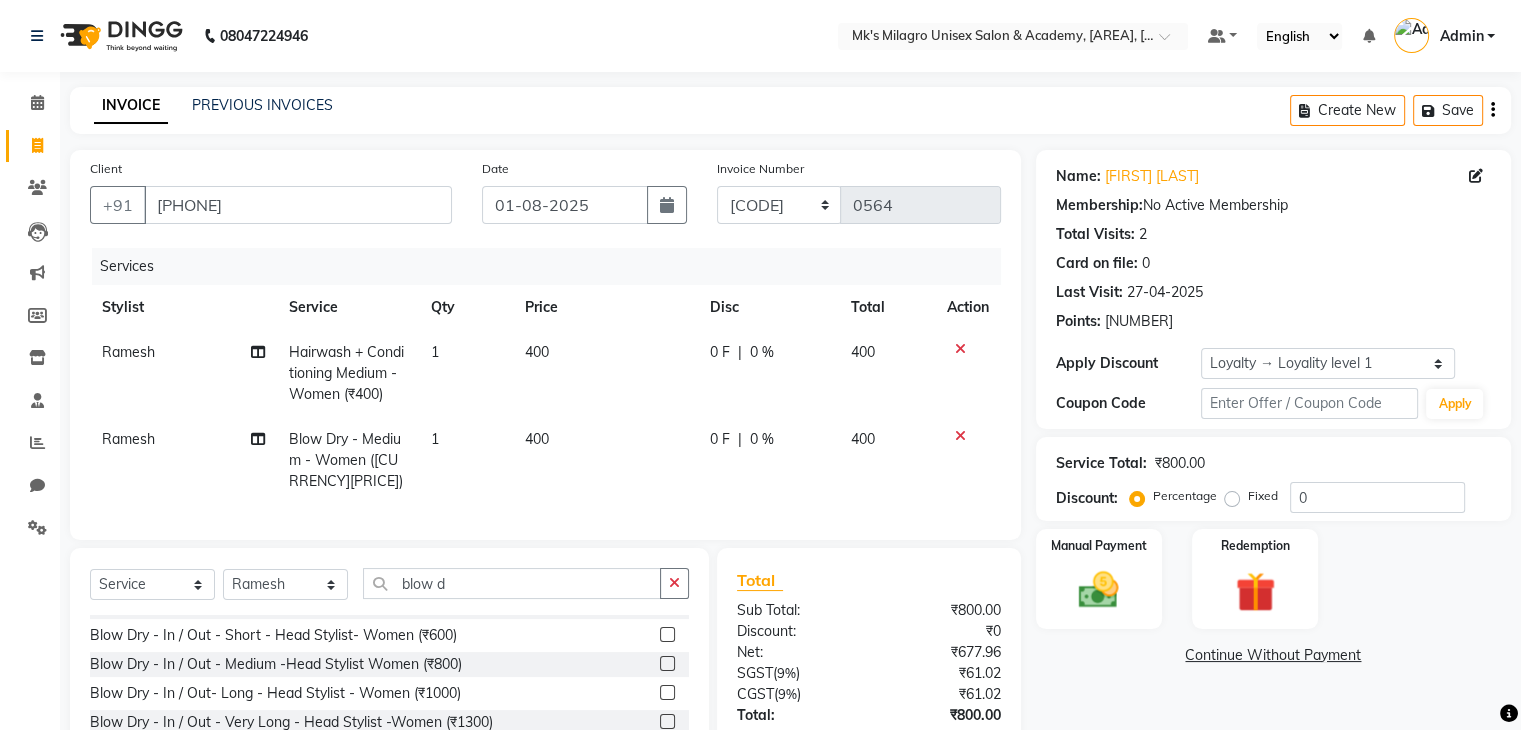 checkbox on "false" 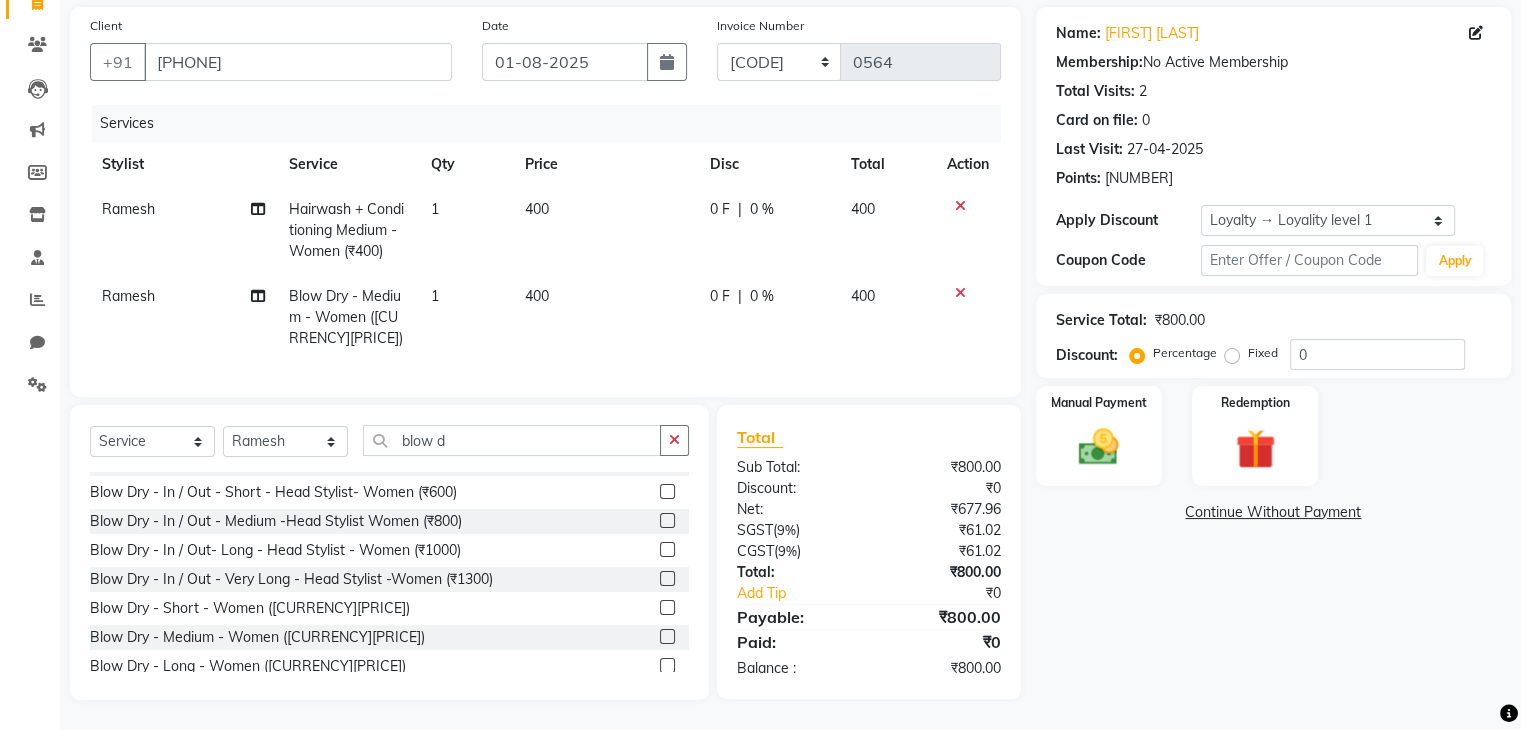click on "Percentage   Fixed" 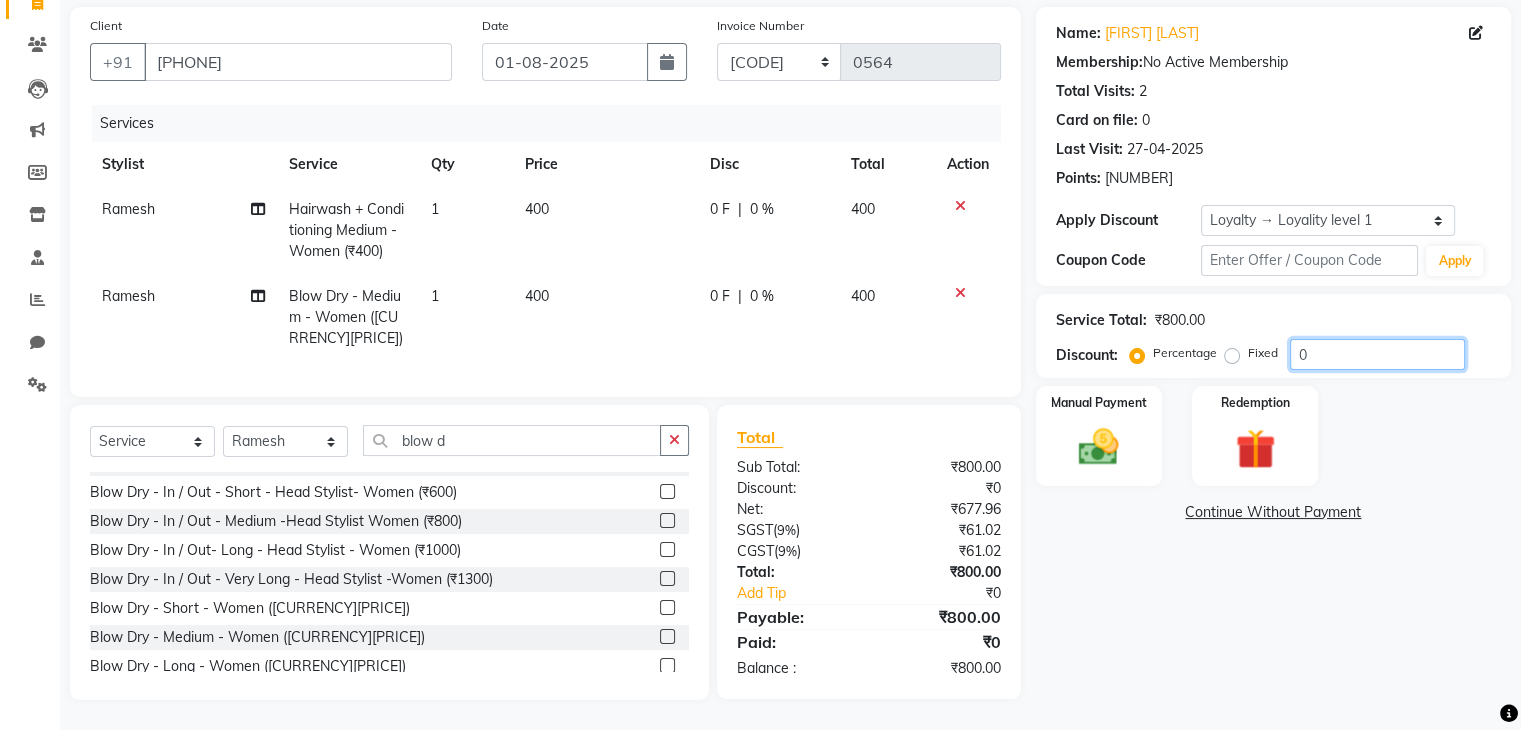 click on "0" 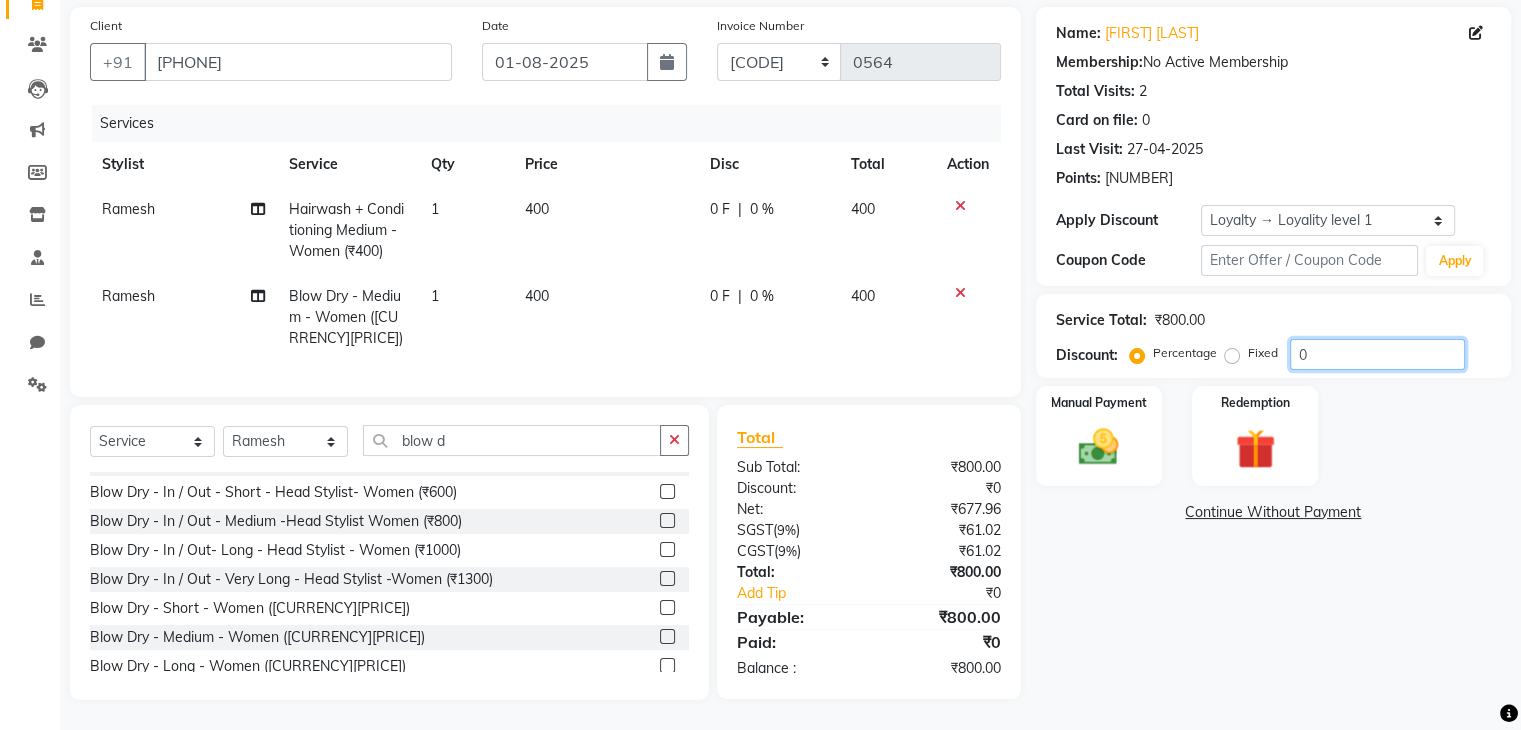 click on "0" 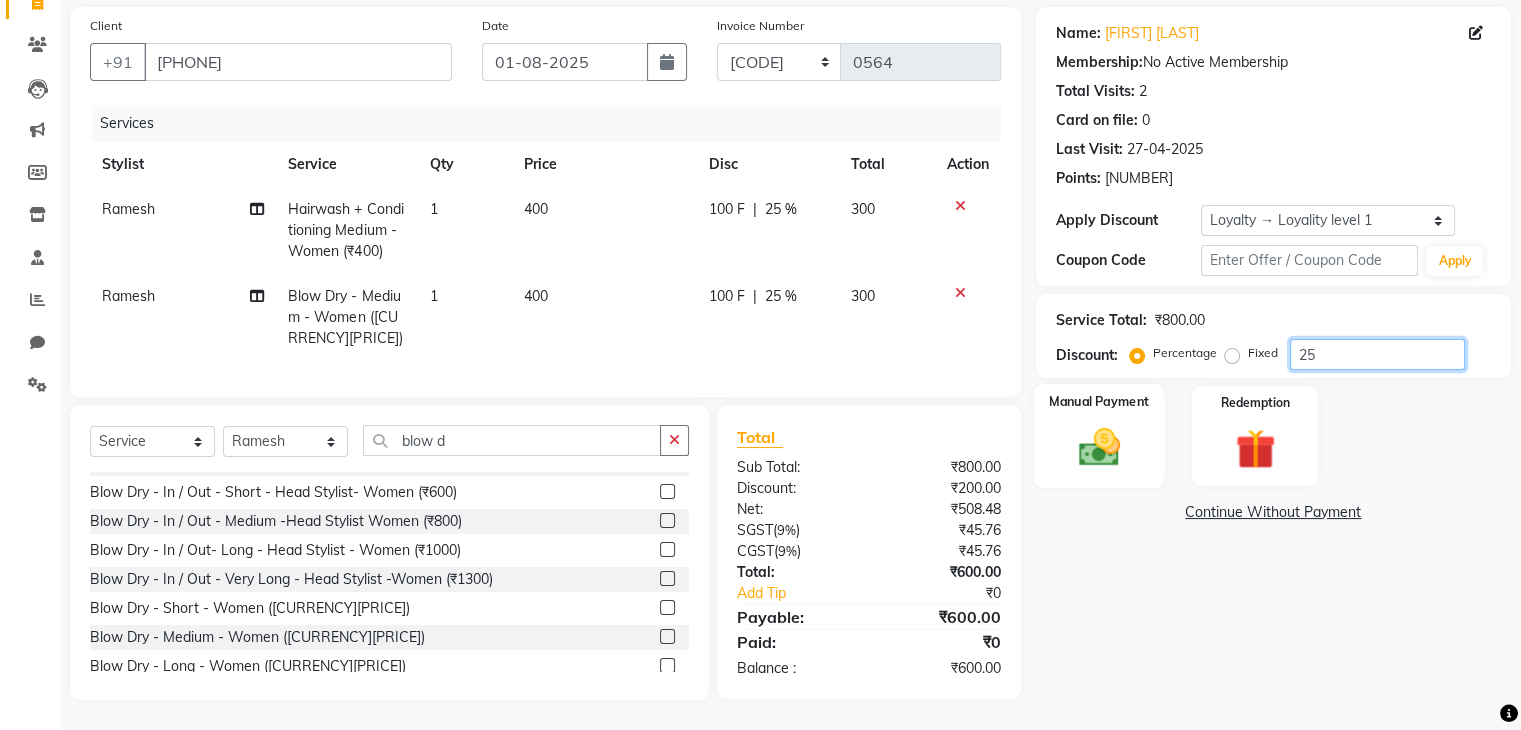 type on "25" 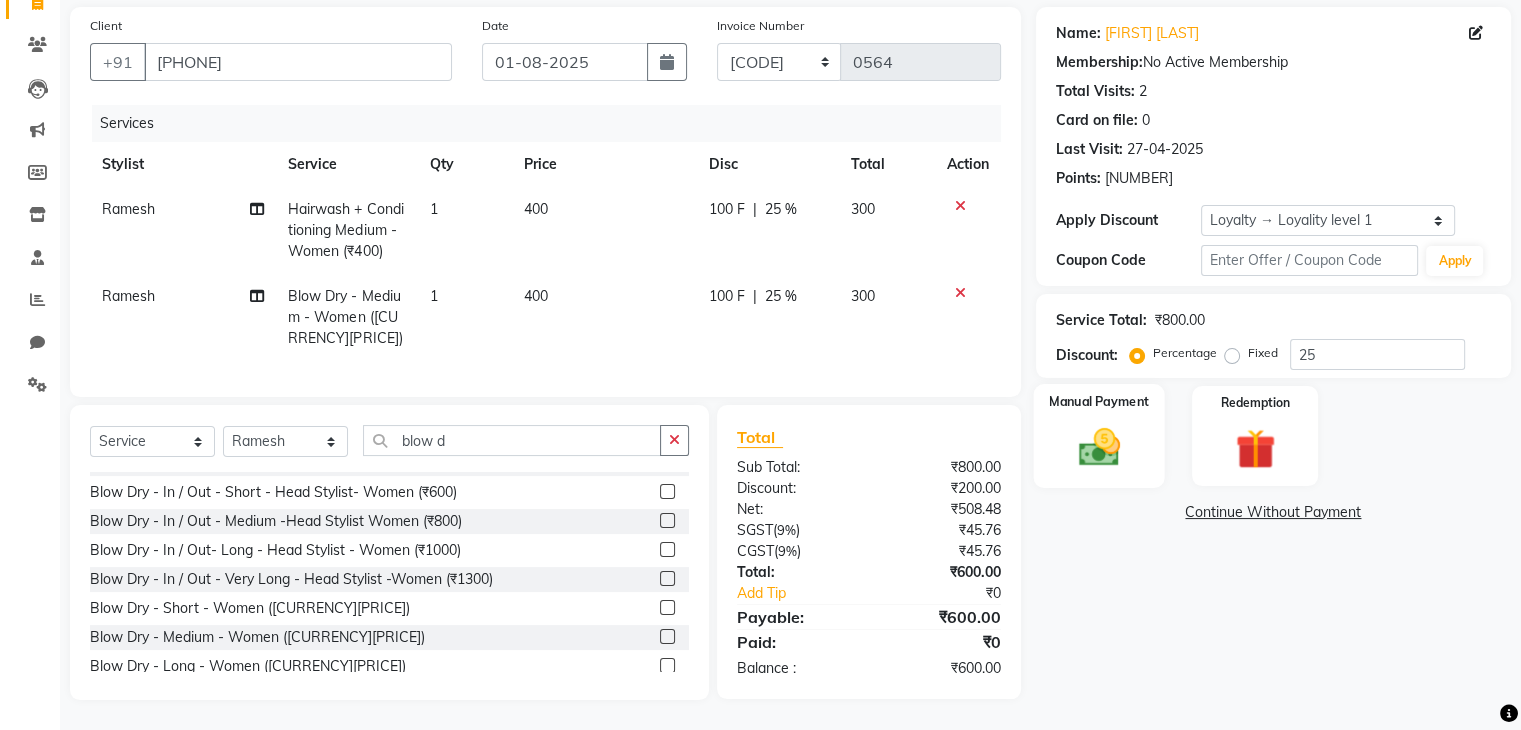 click on "Manual Payment" 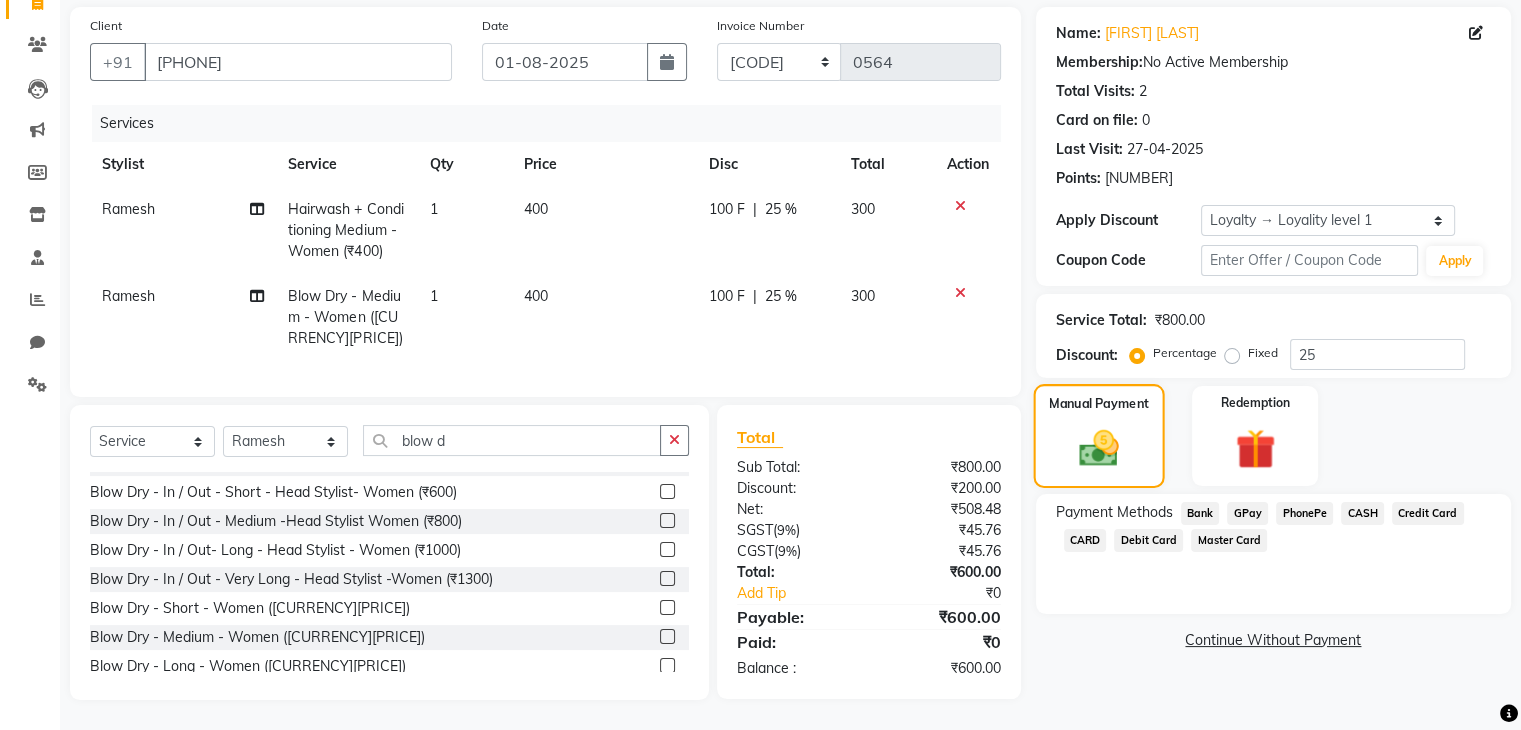 click 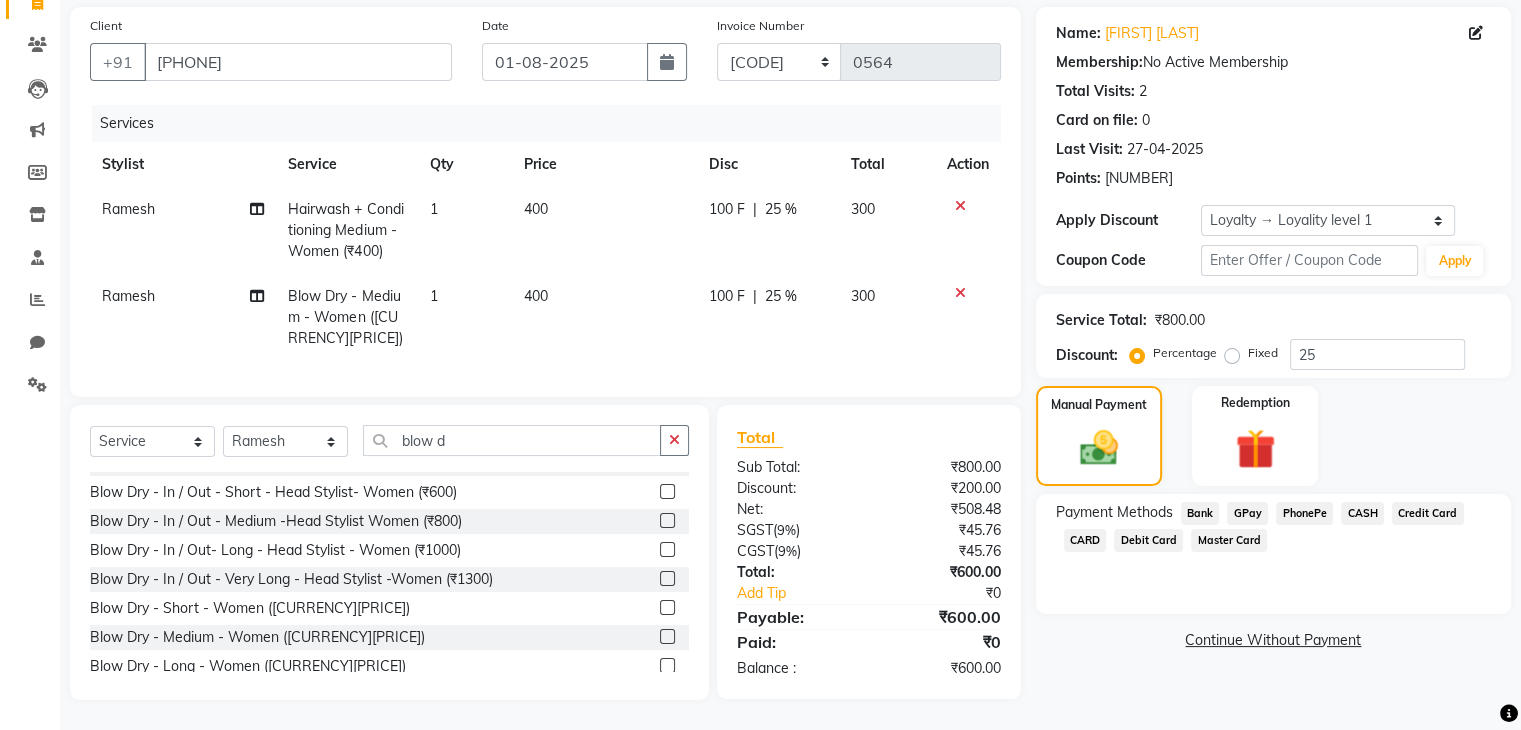 click on "GPay" 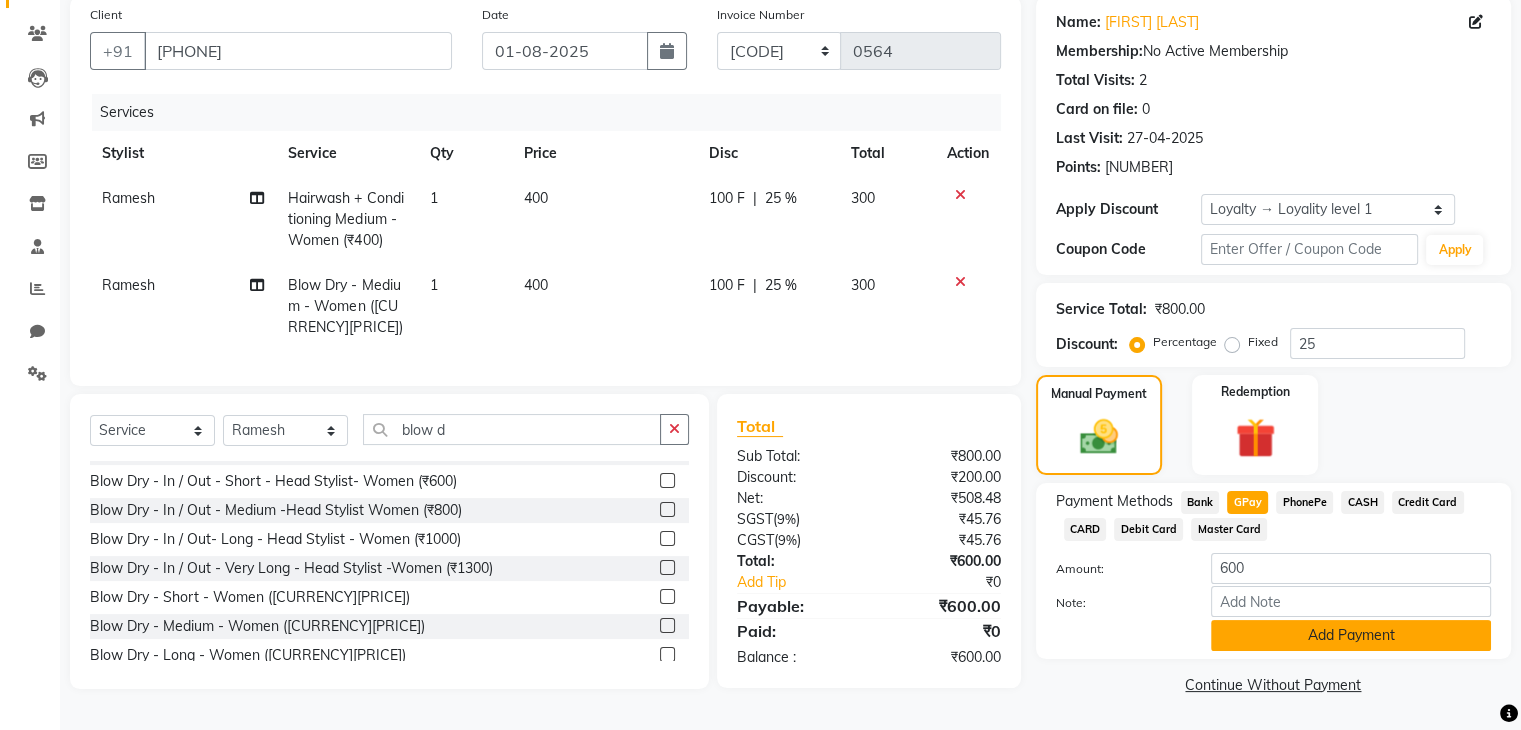 click on "Add Payment" 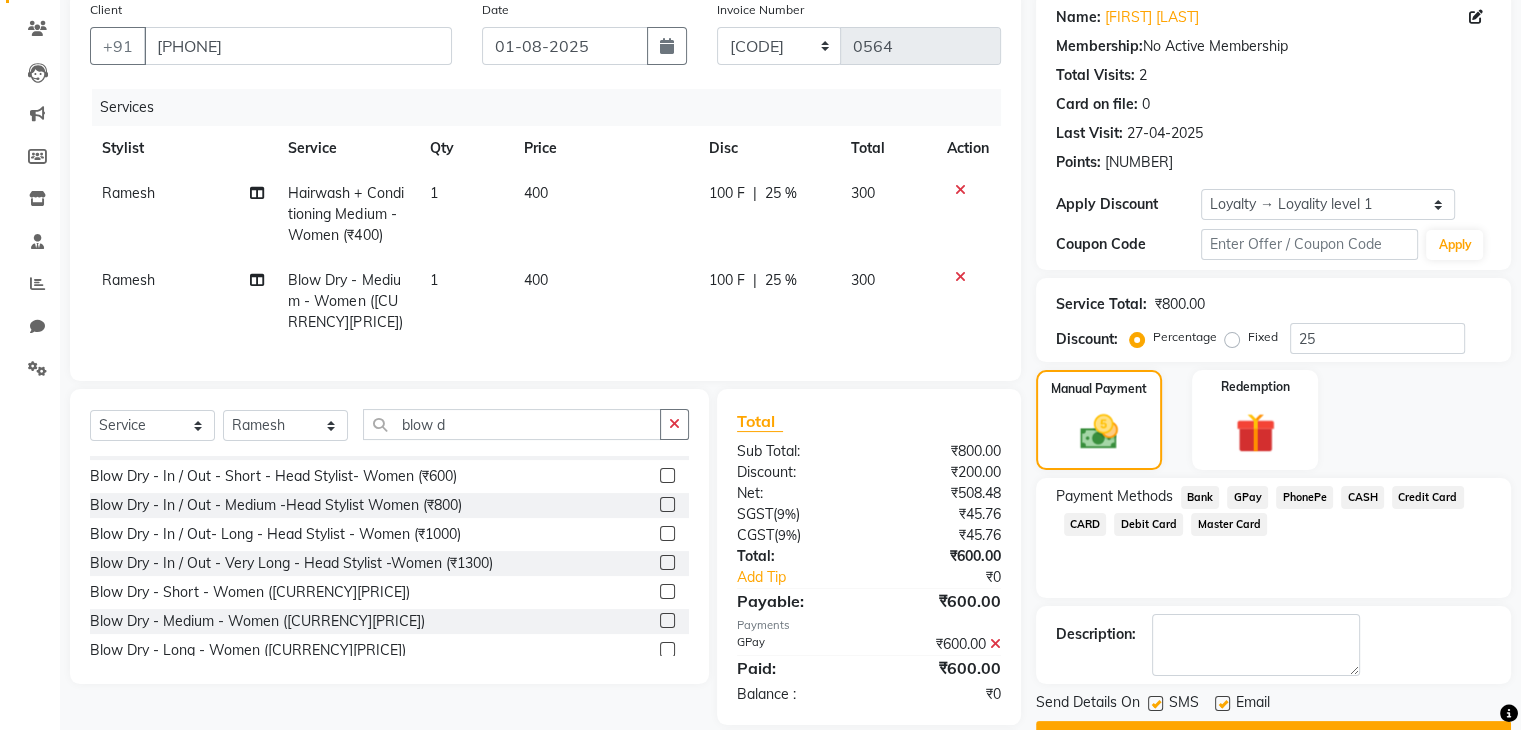 click on "Checkout" 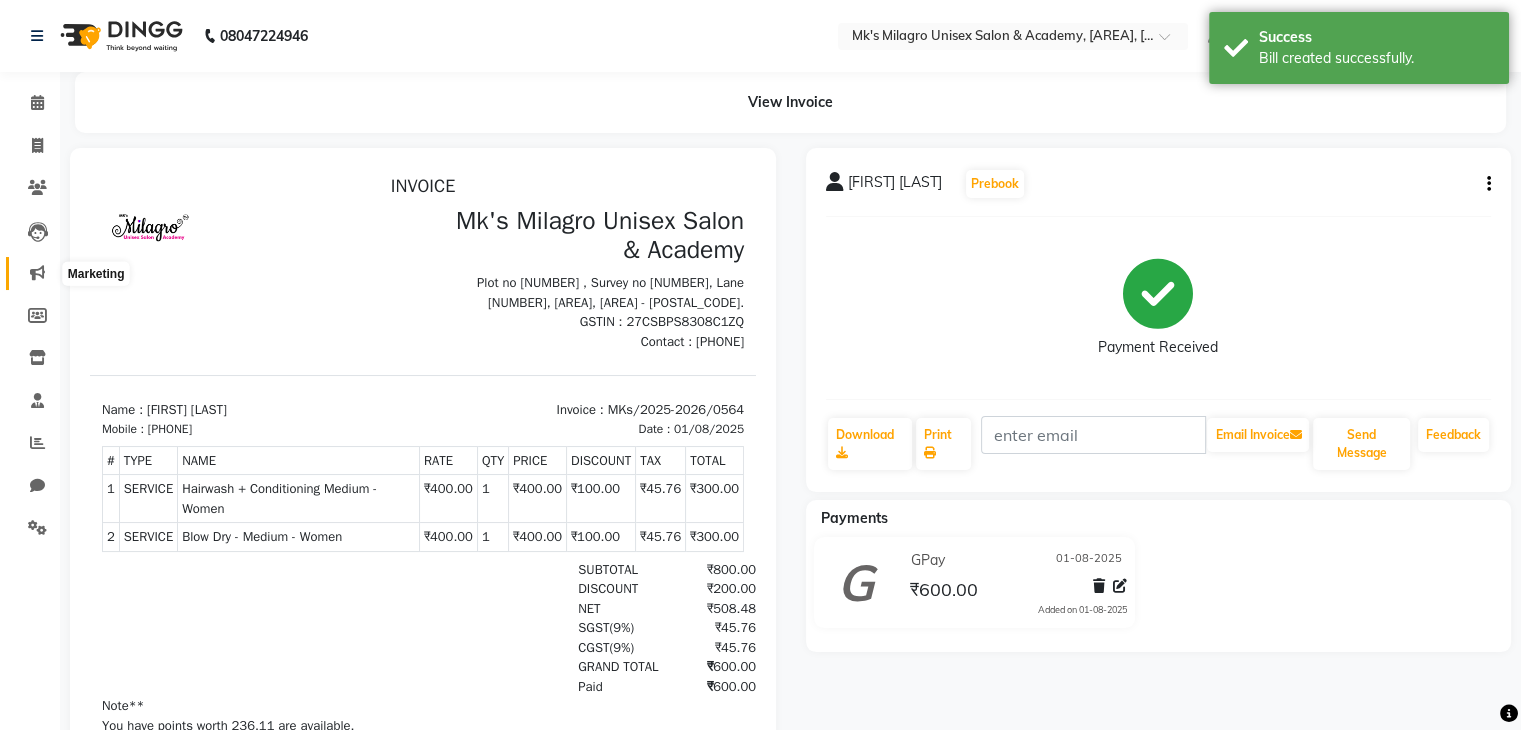 scroll, scrollTop: 0, scrollLeft: 0, axis: both 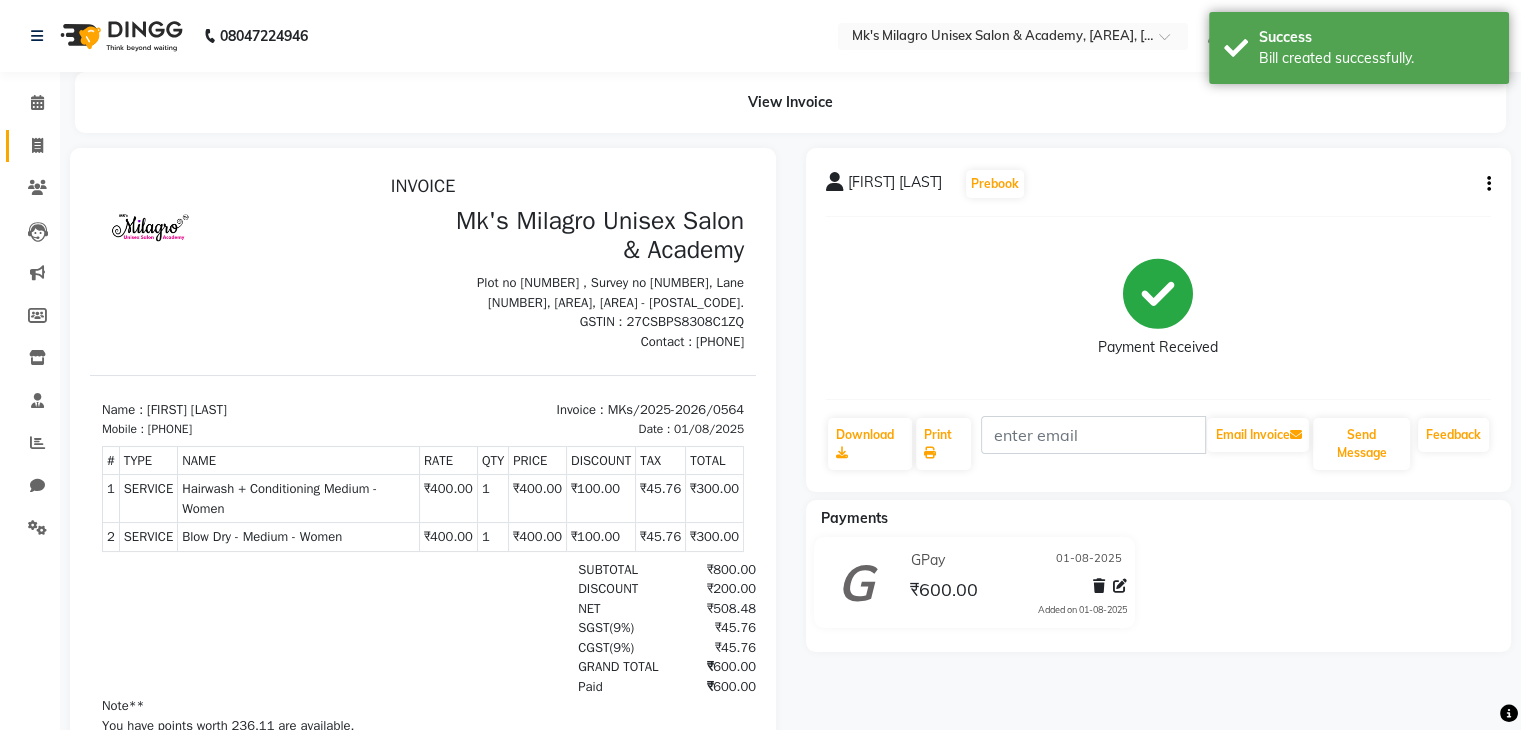 click on "Invoice" 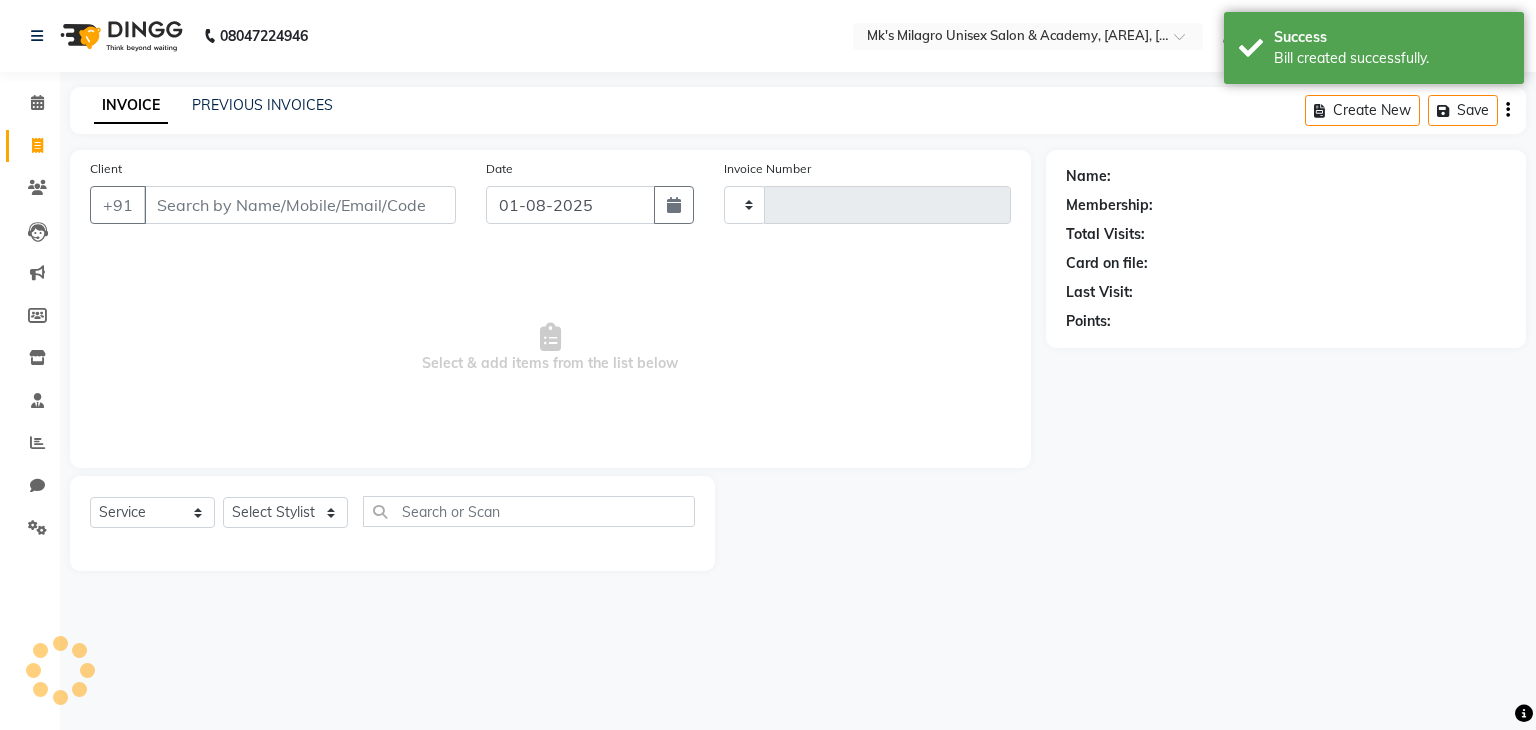type on "0565" 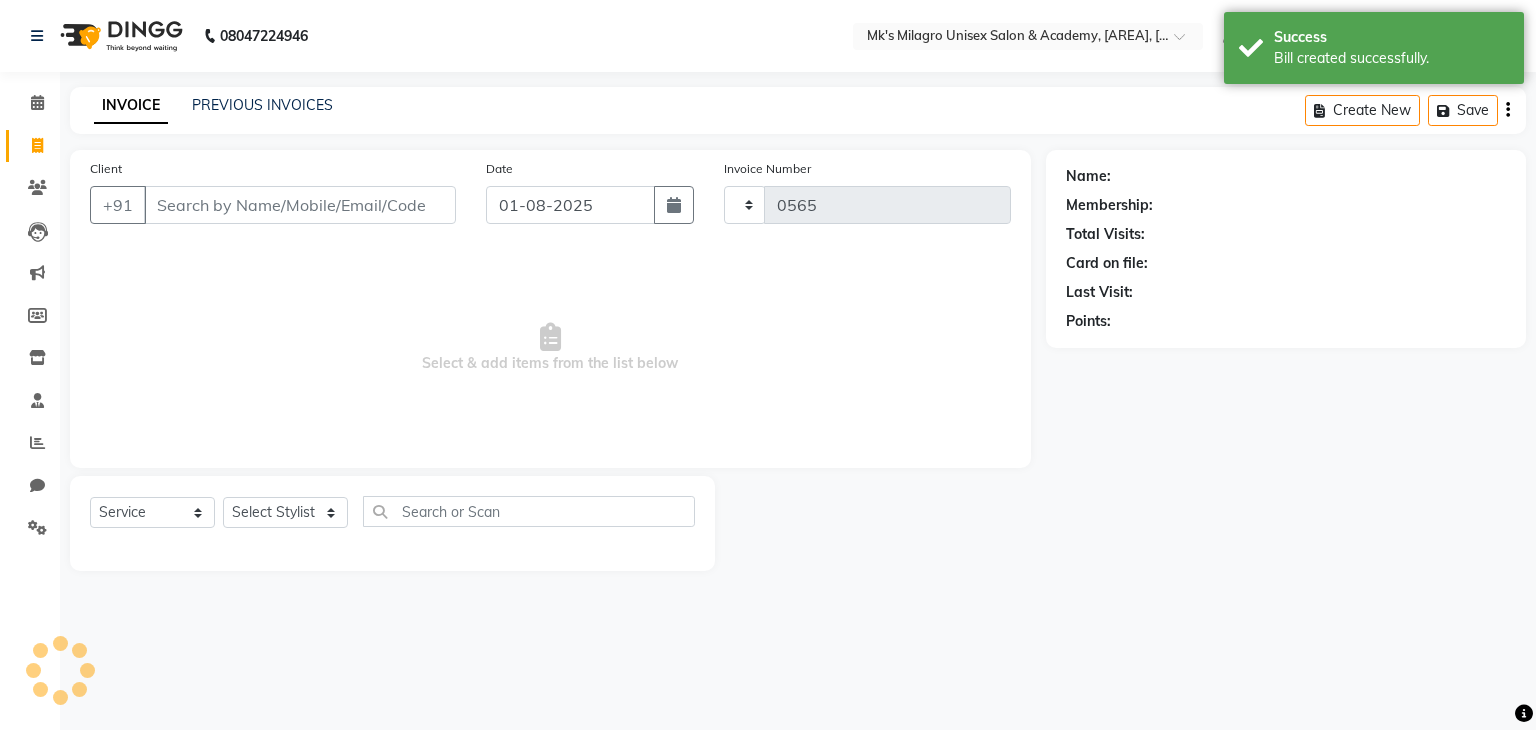 select on "6031" 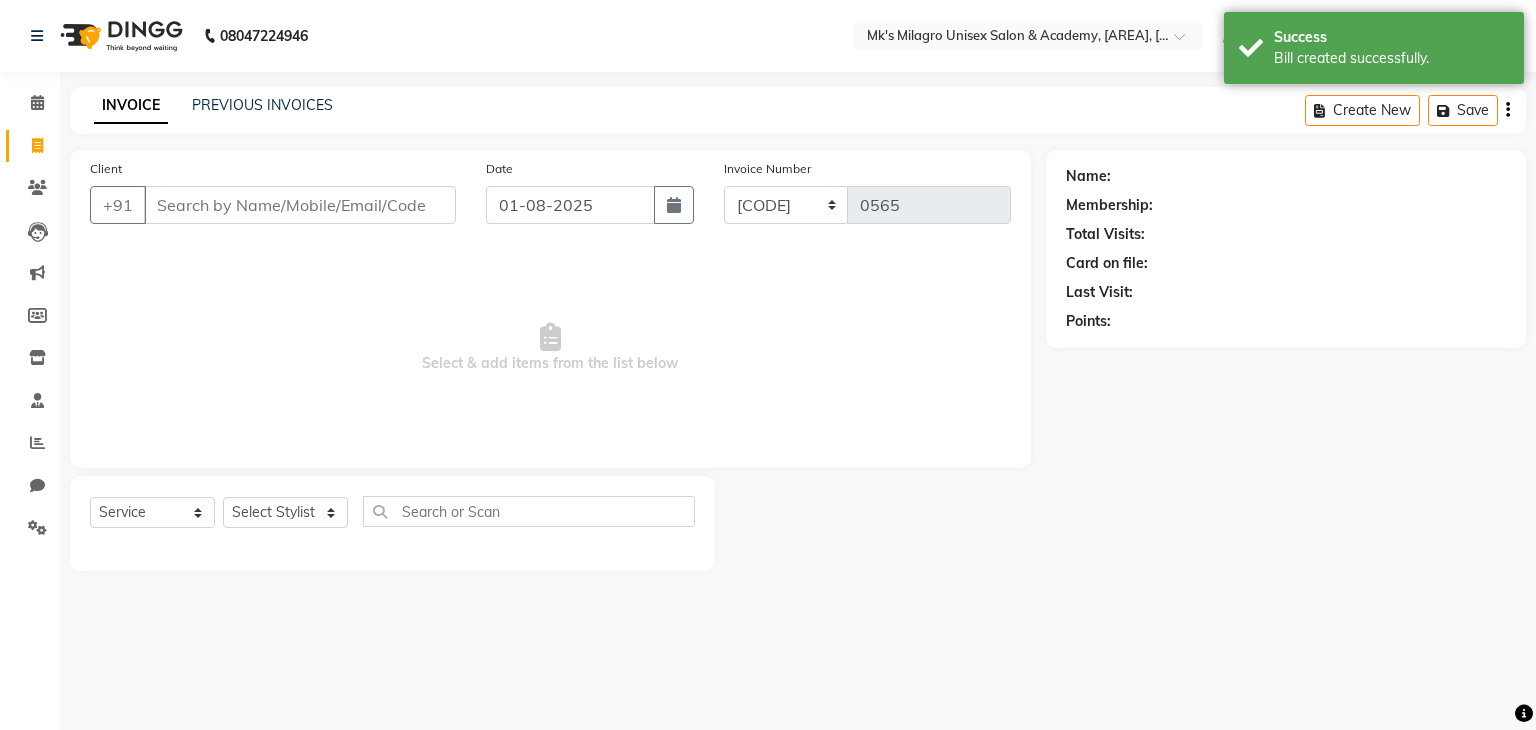click on "Client" at bounding box center (300, 205) 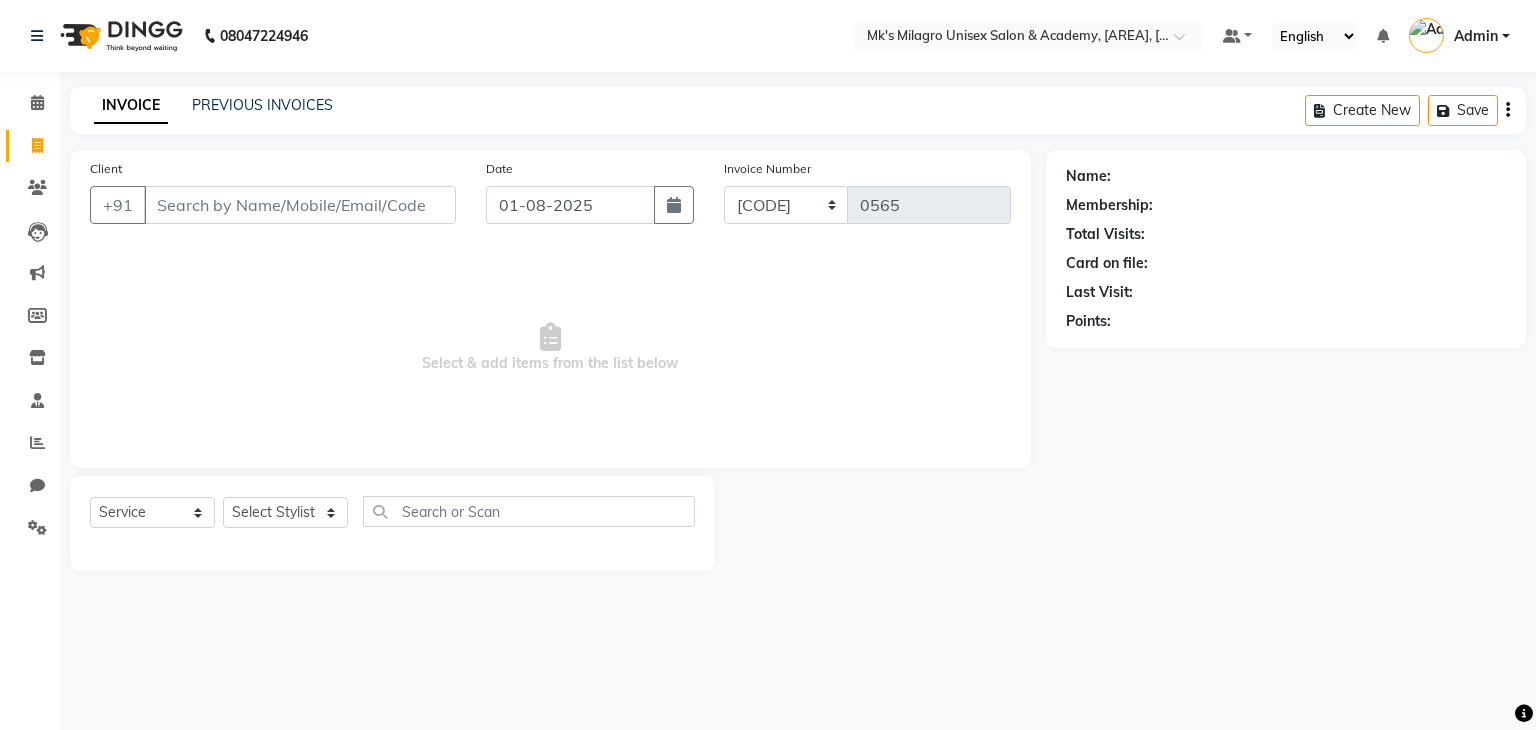 click on "Client" at bounding box center [300, 205] 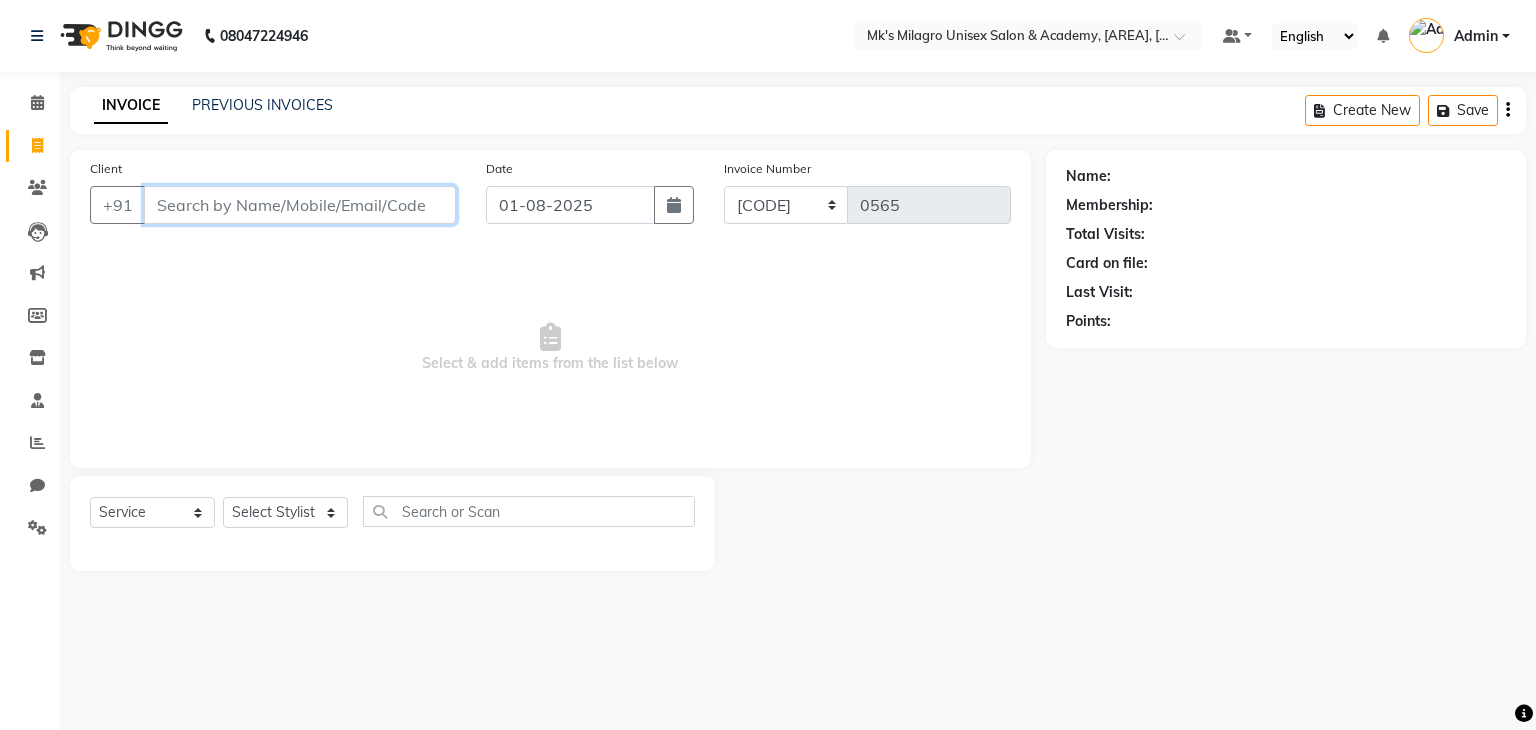 click on "Client" at bounding box center [300, 205] 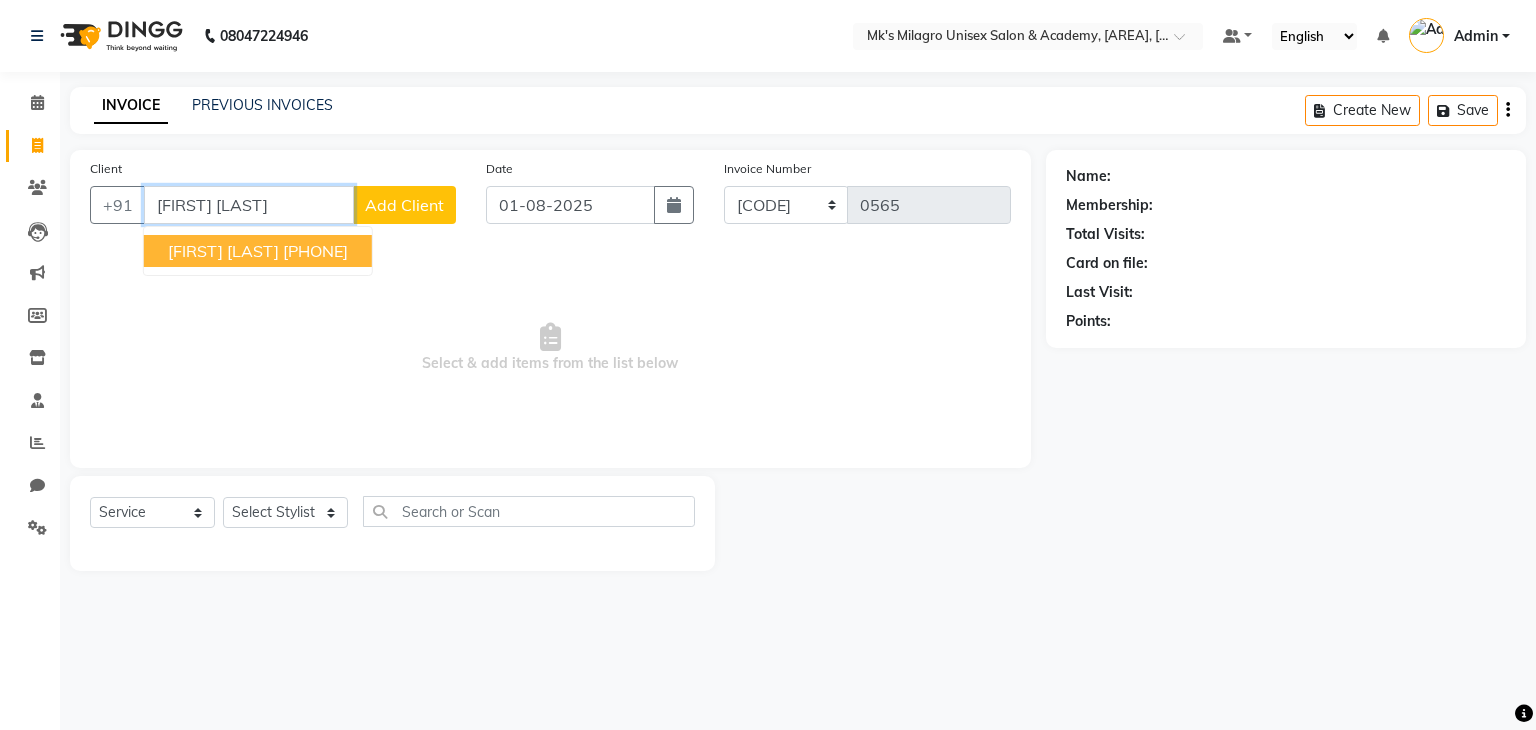 click on "[FIRST] [LAST]" at bounding box center [223, 251] 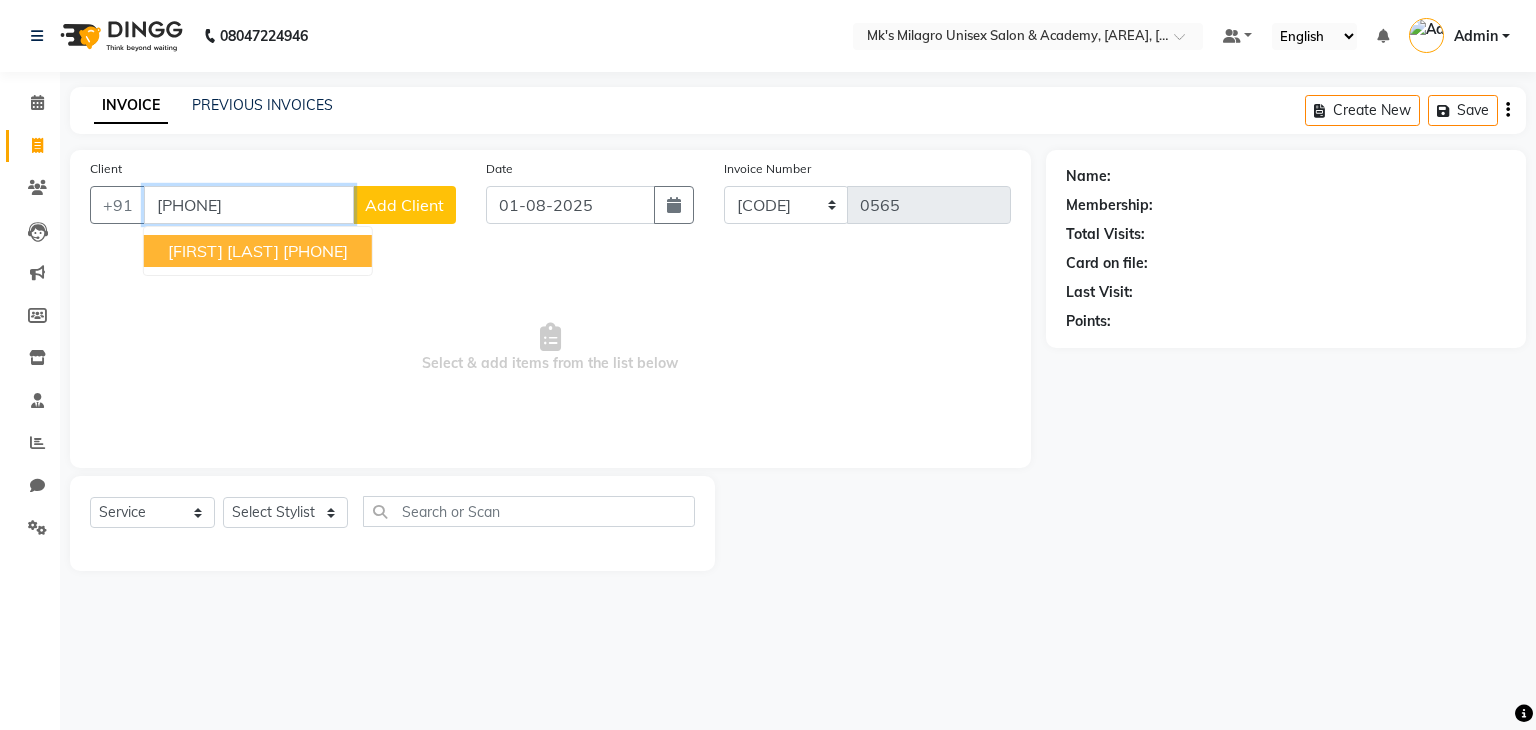 type on "[PHONE]" 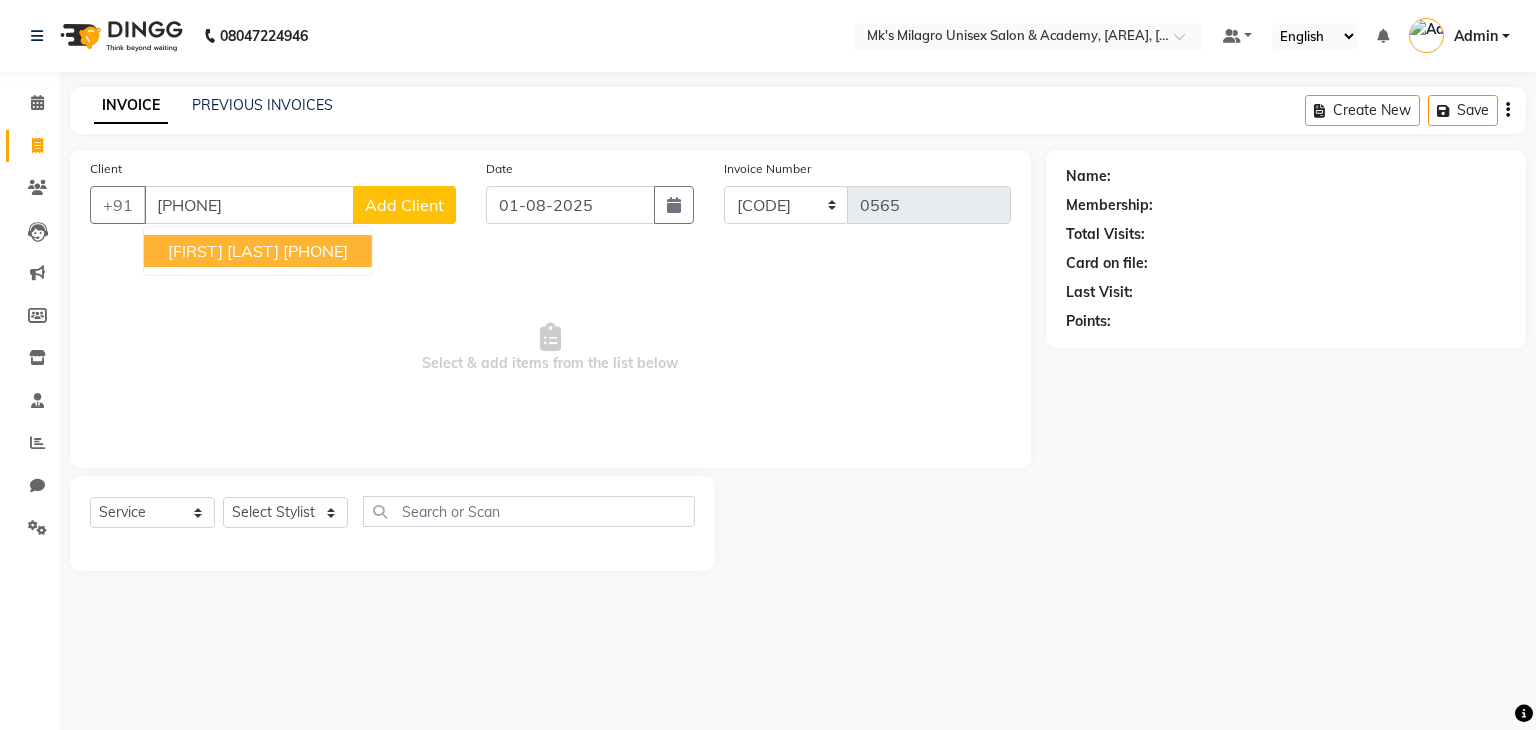 select on "1: Object" 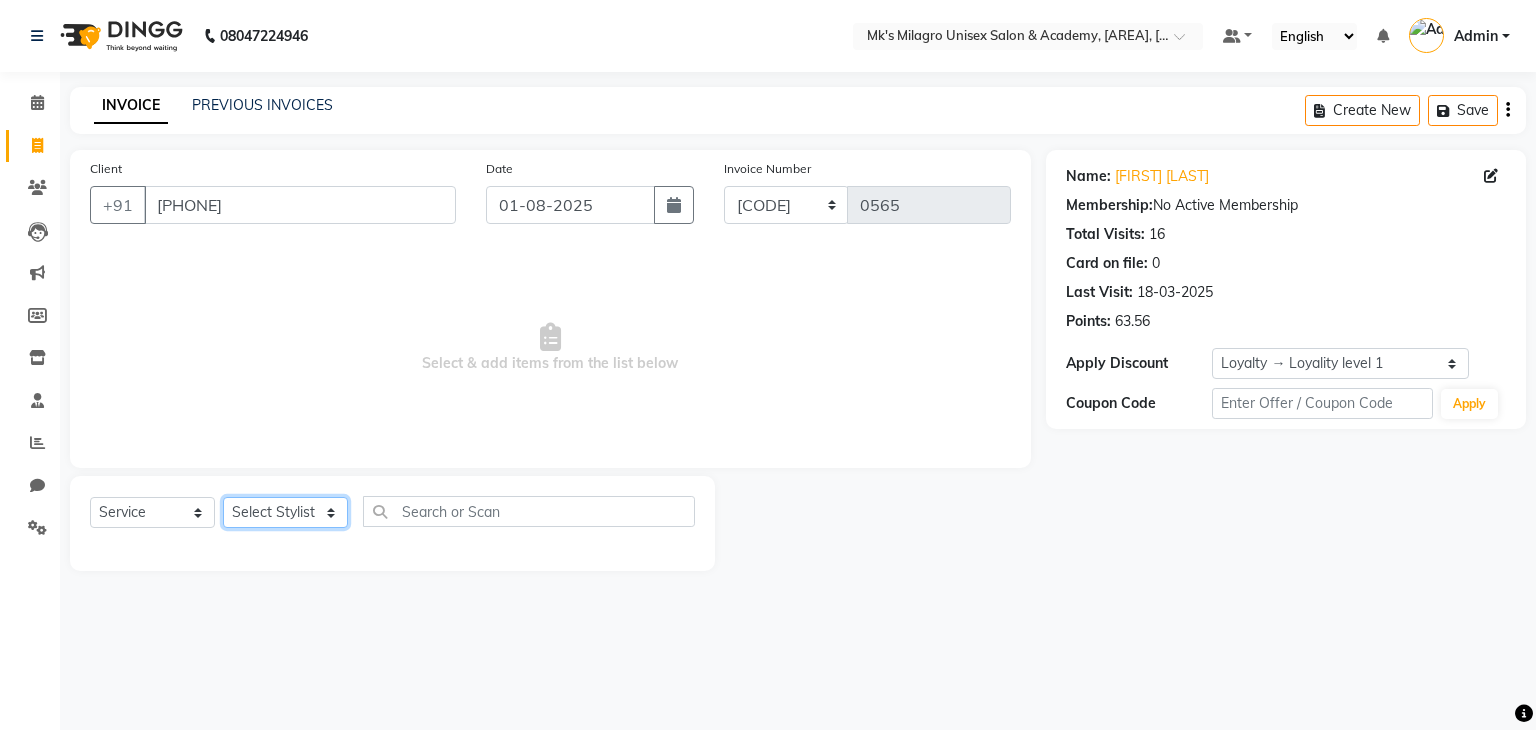 click on "Select Stylist [FIRST] [LAST] [FIRST] [LAST] [FIRST] [LAST] [FIRST] [LAST] [FIRST]" 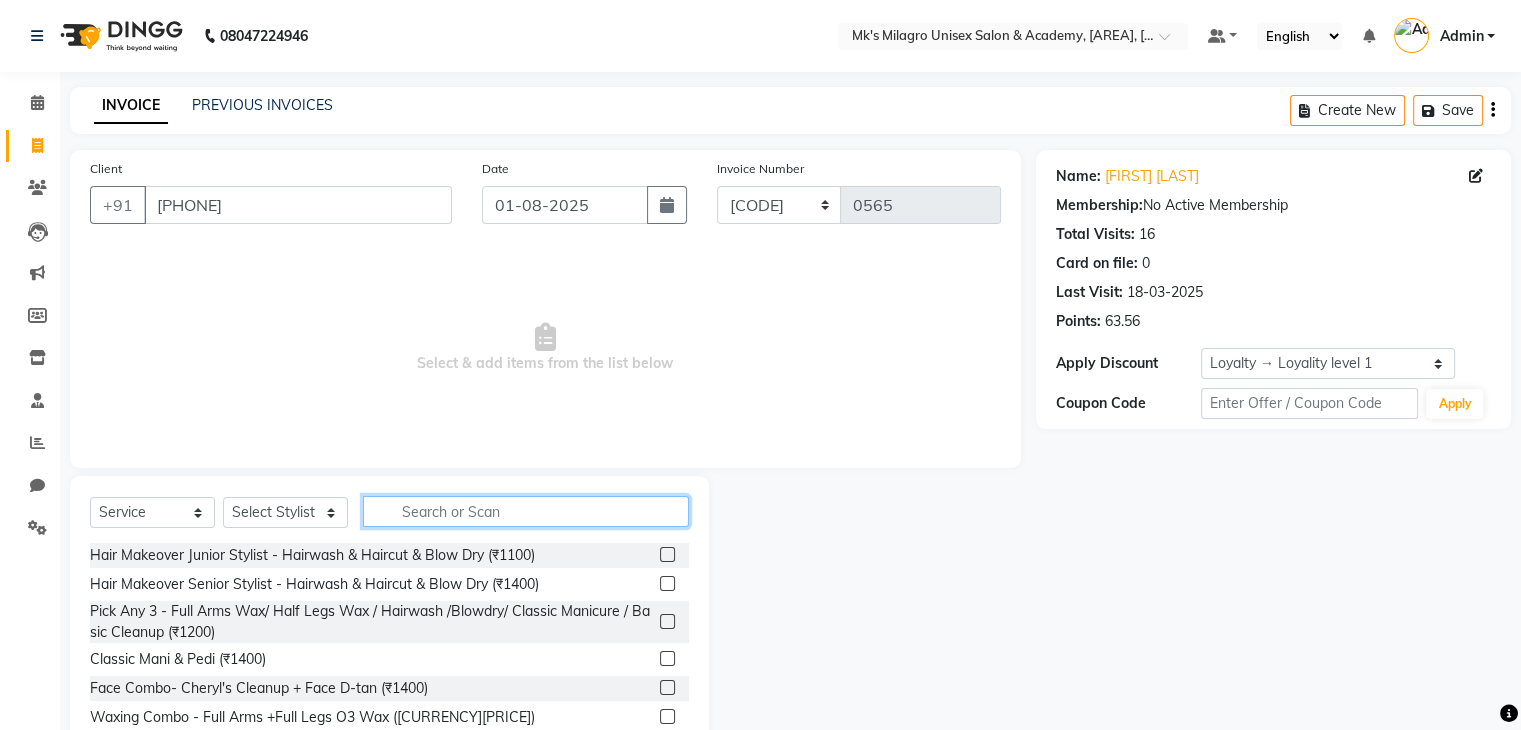 click 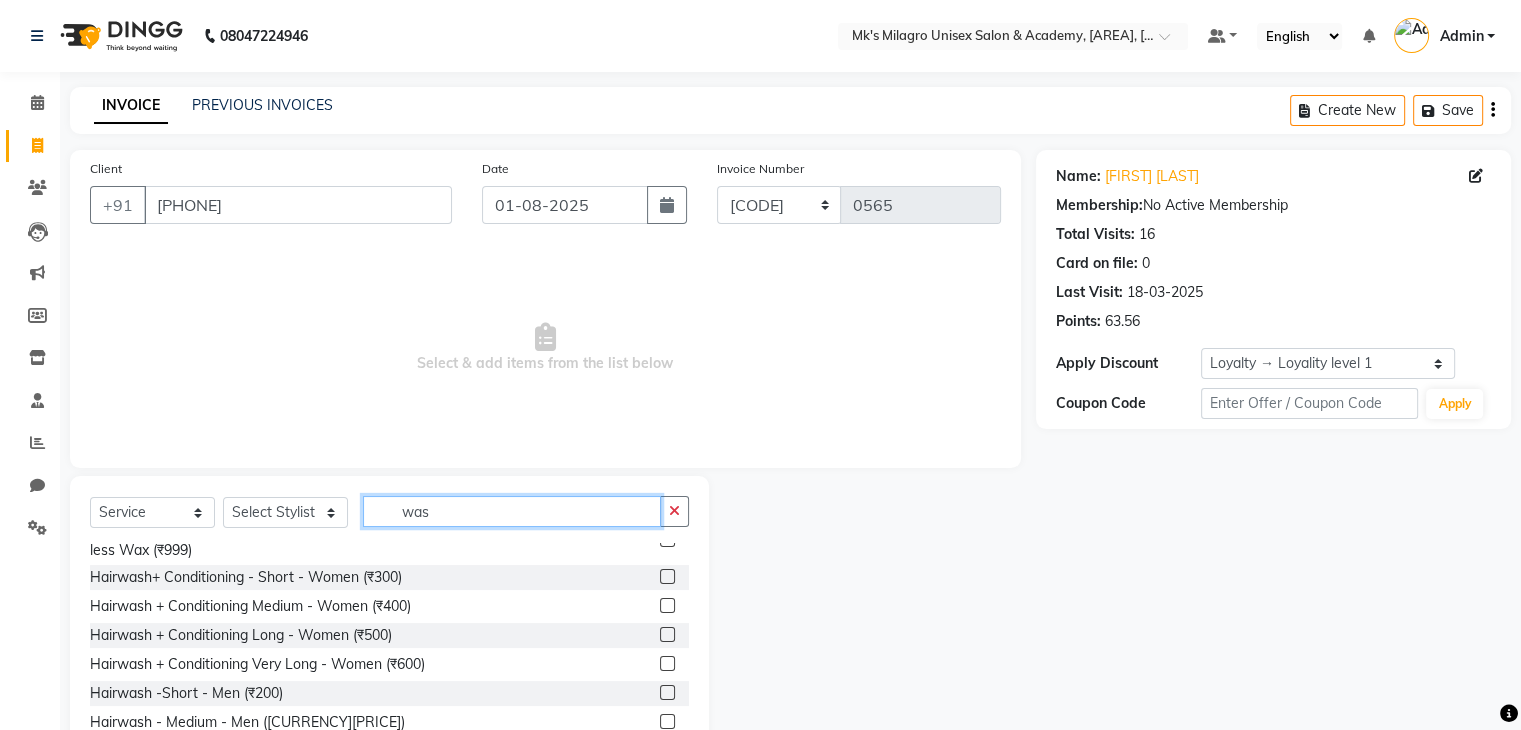 scroll, scrollTop: 131, scrollLeft: 0, axis: vertical 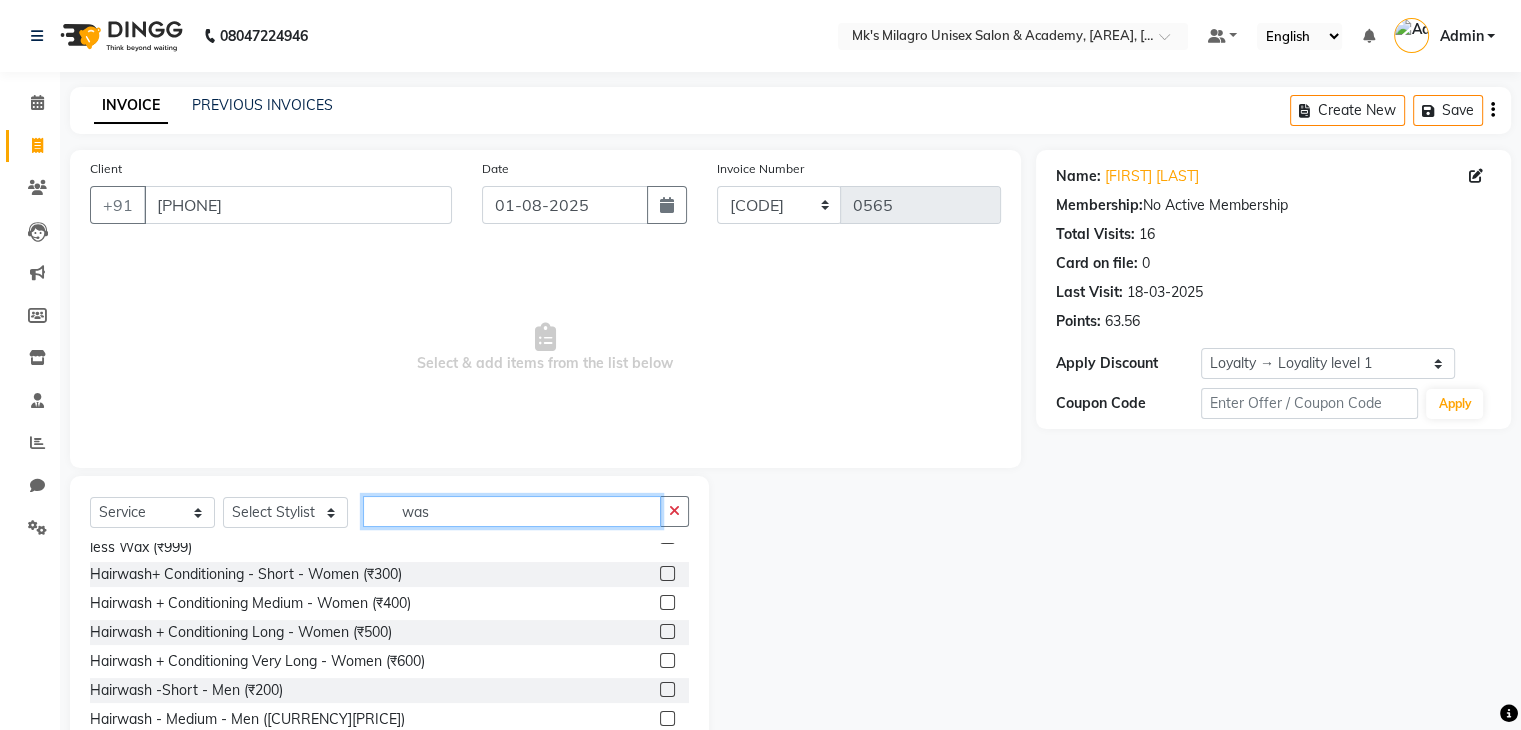 type on "was" 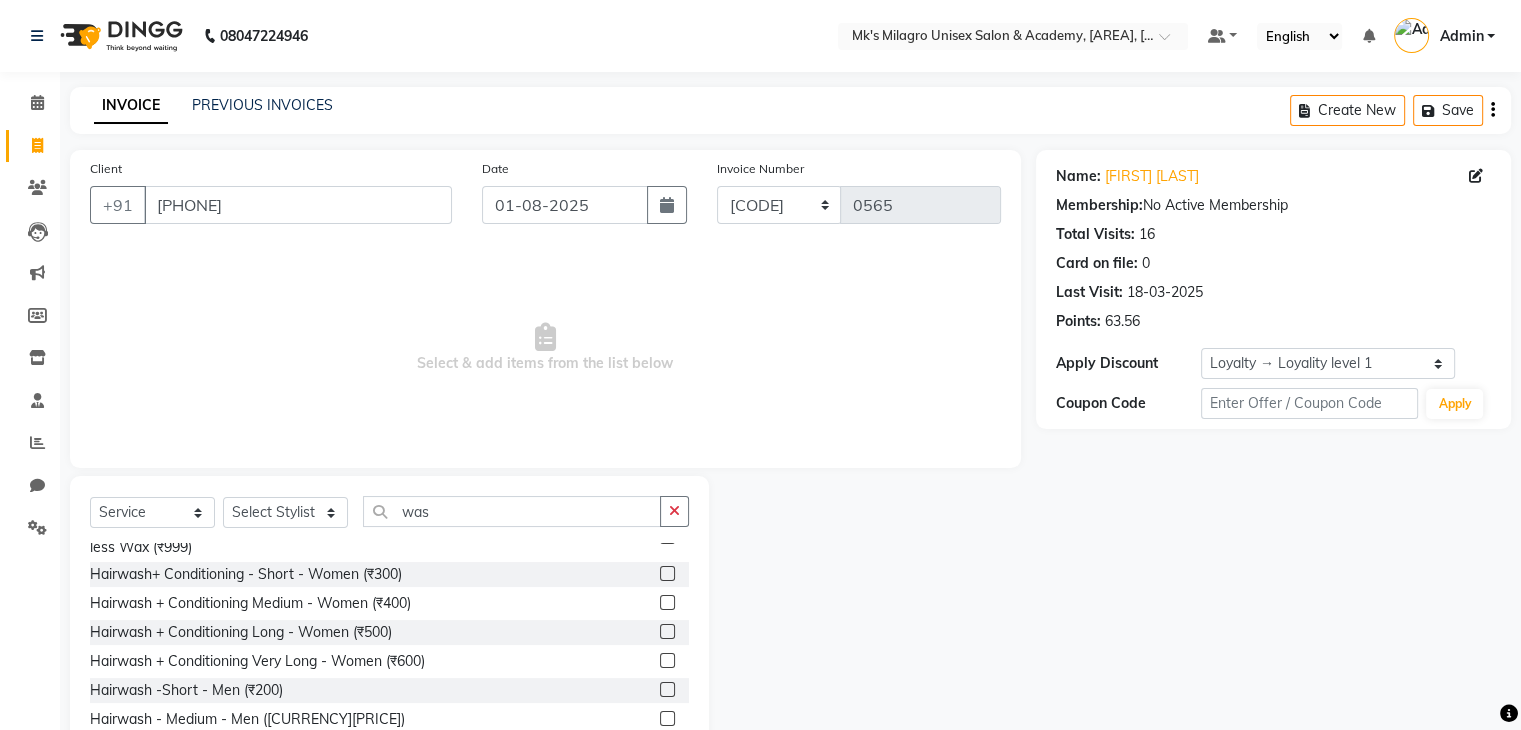 click 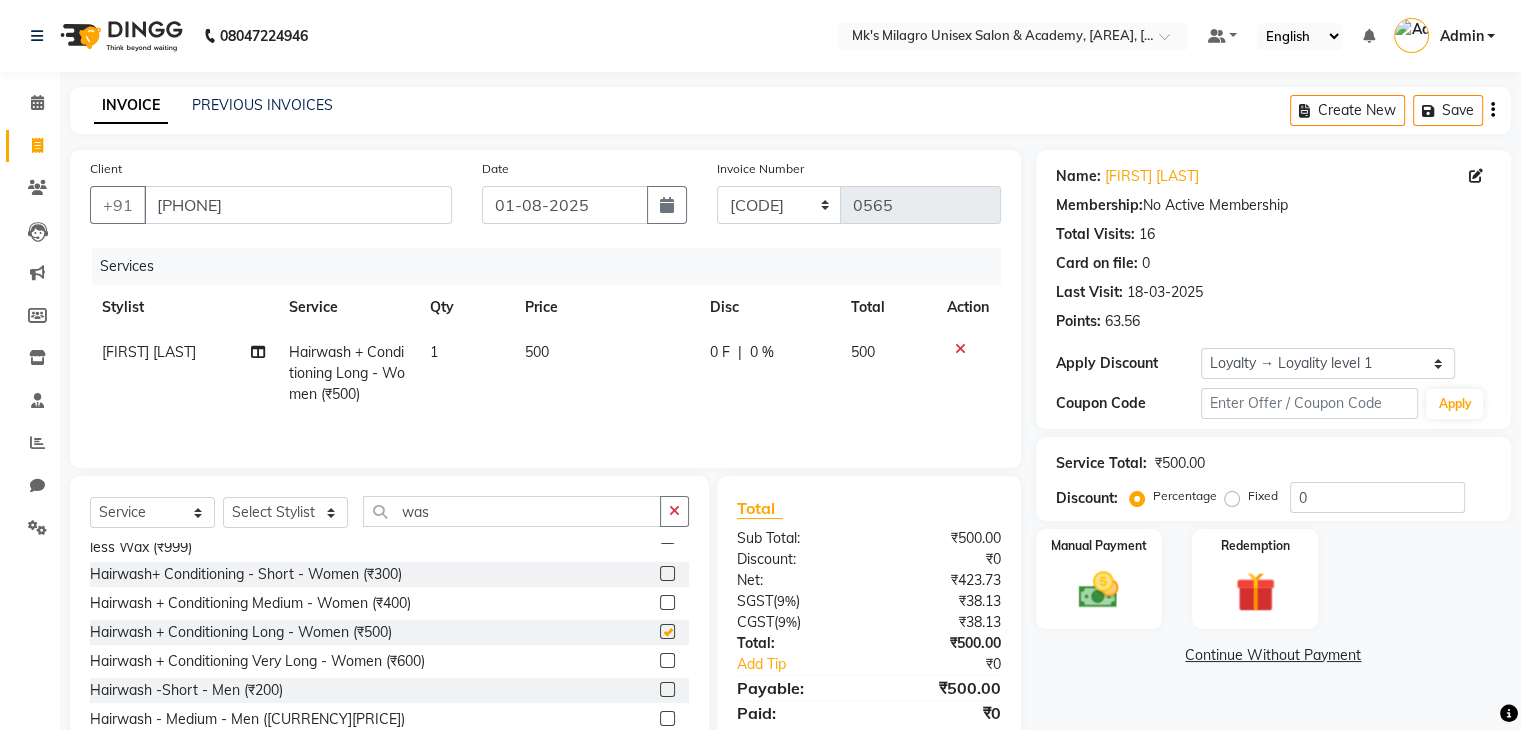 checkbox on "false" 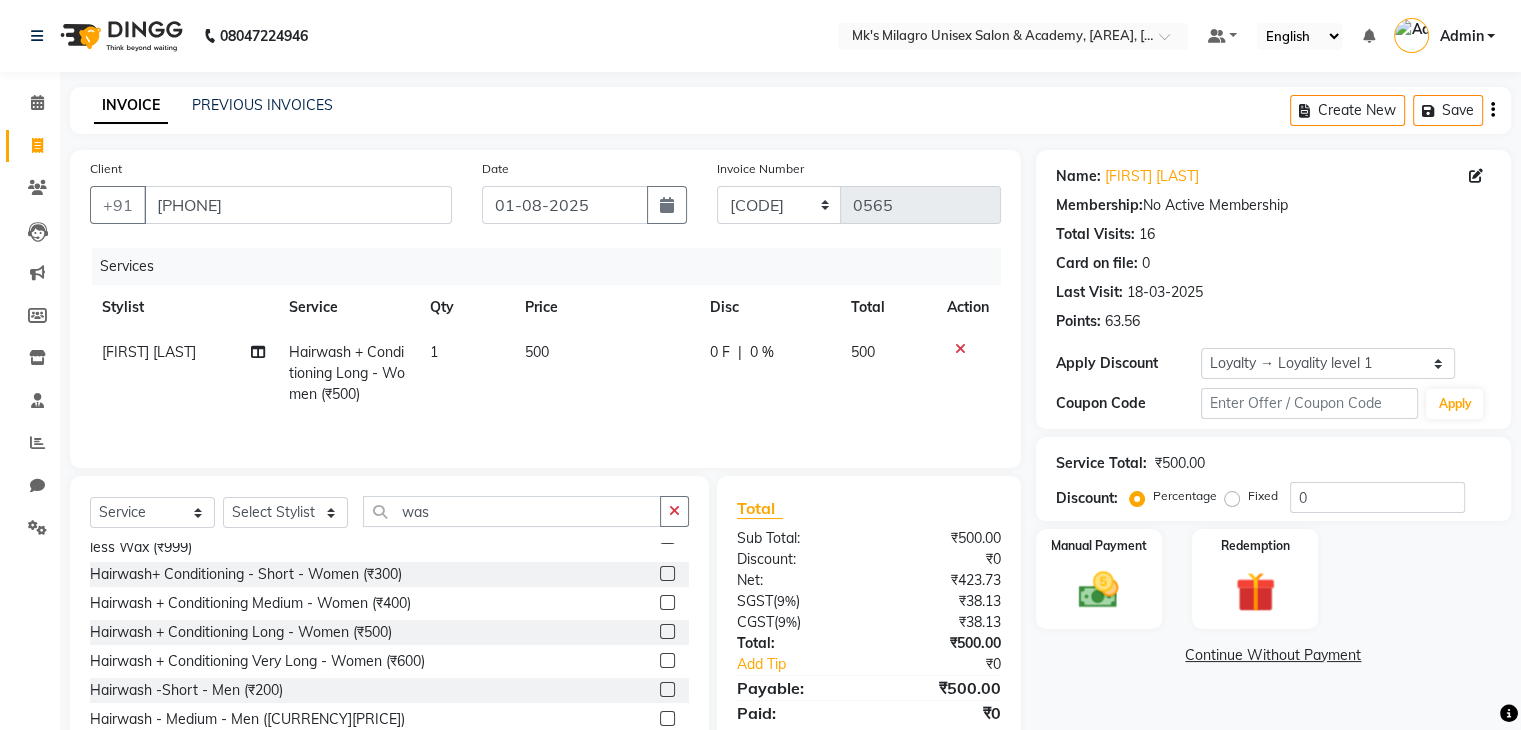 click on "500" 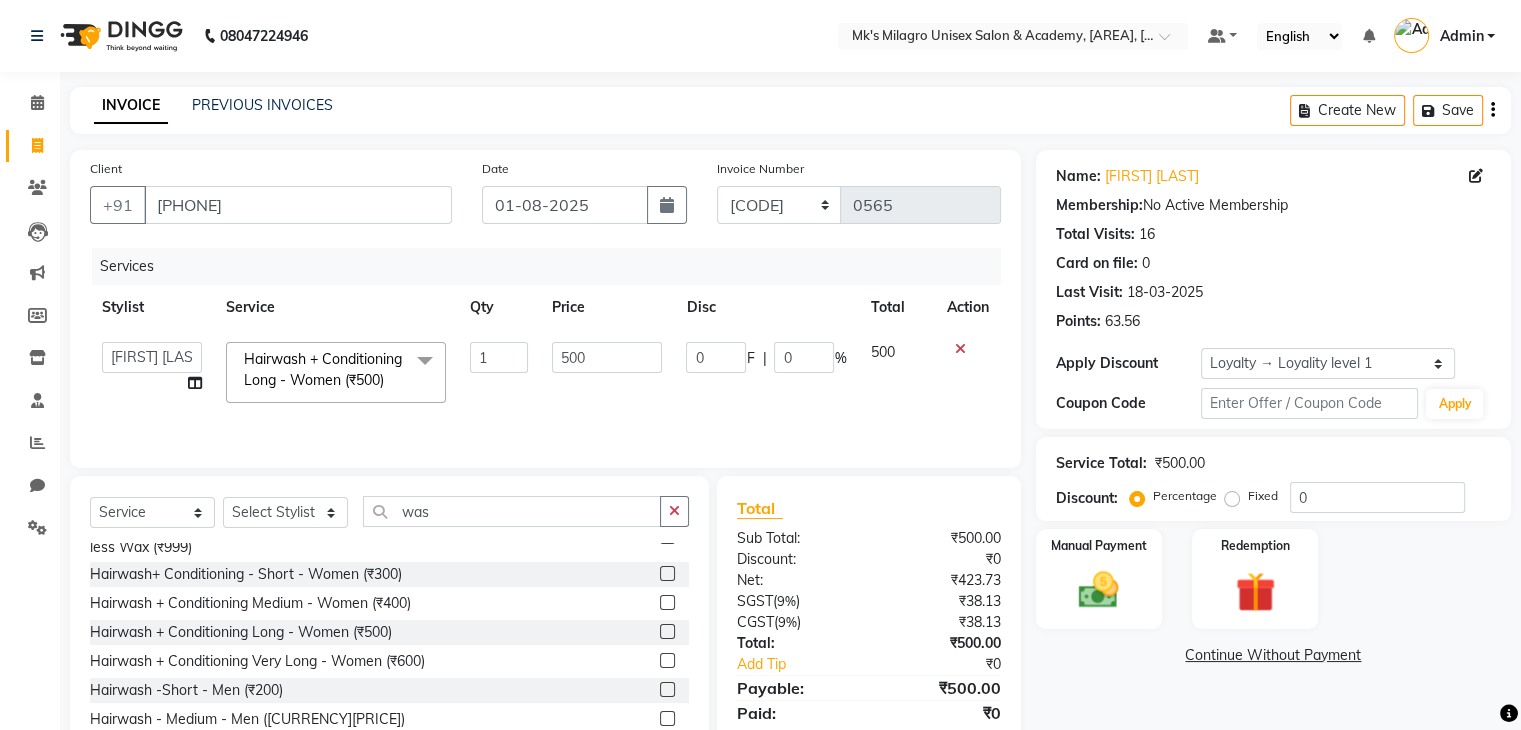 click on "500" 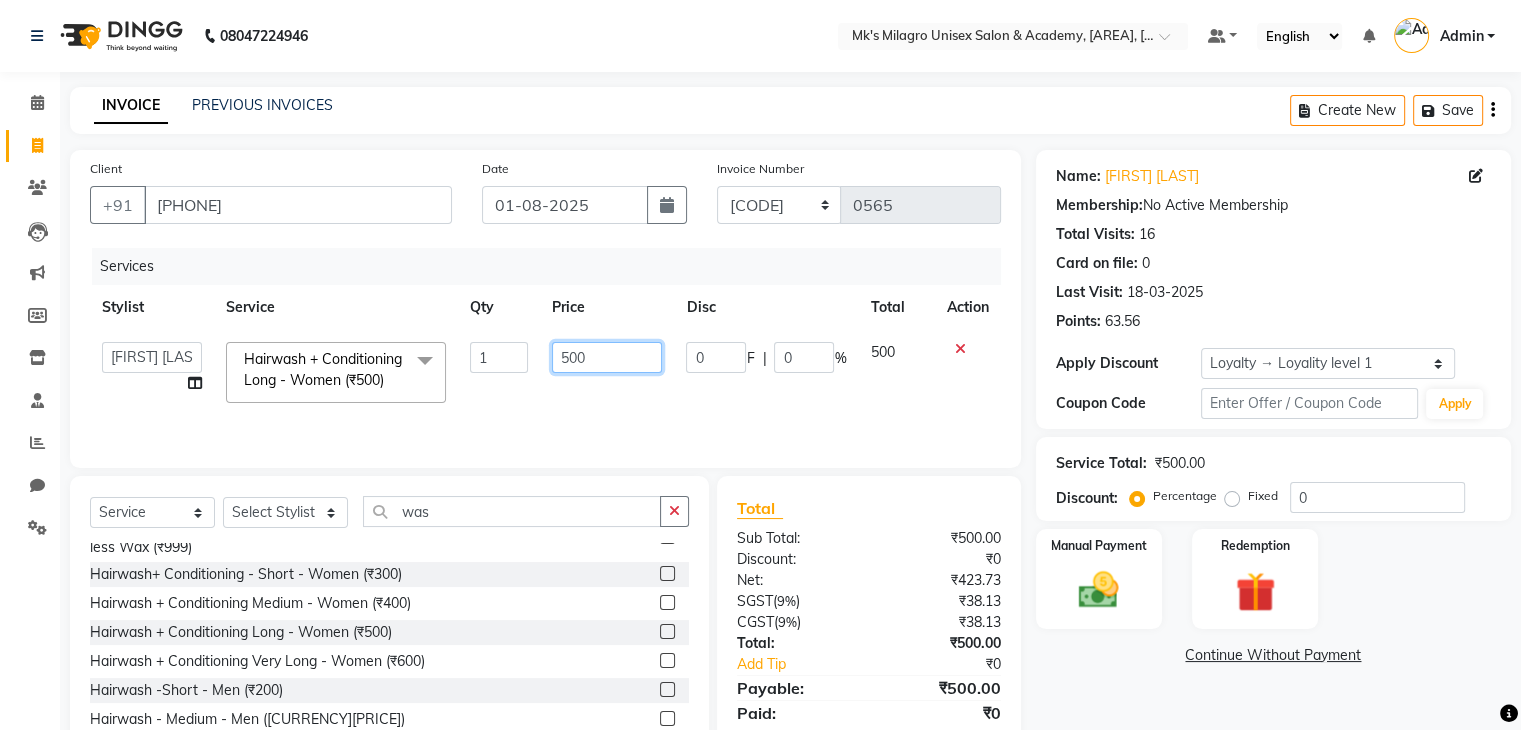 click on "500" 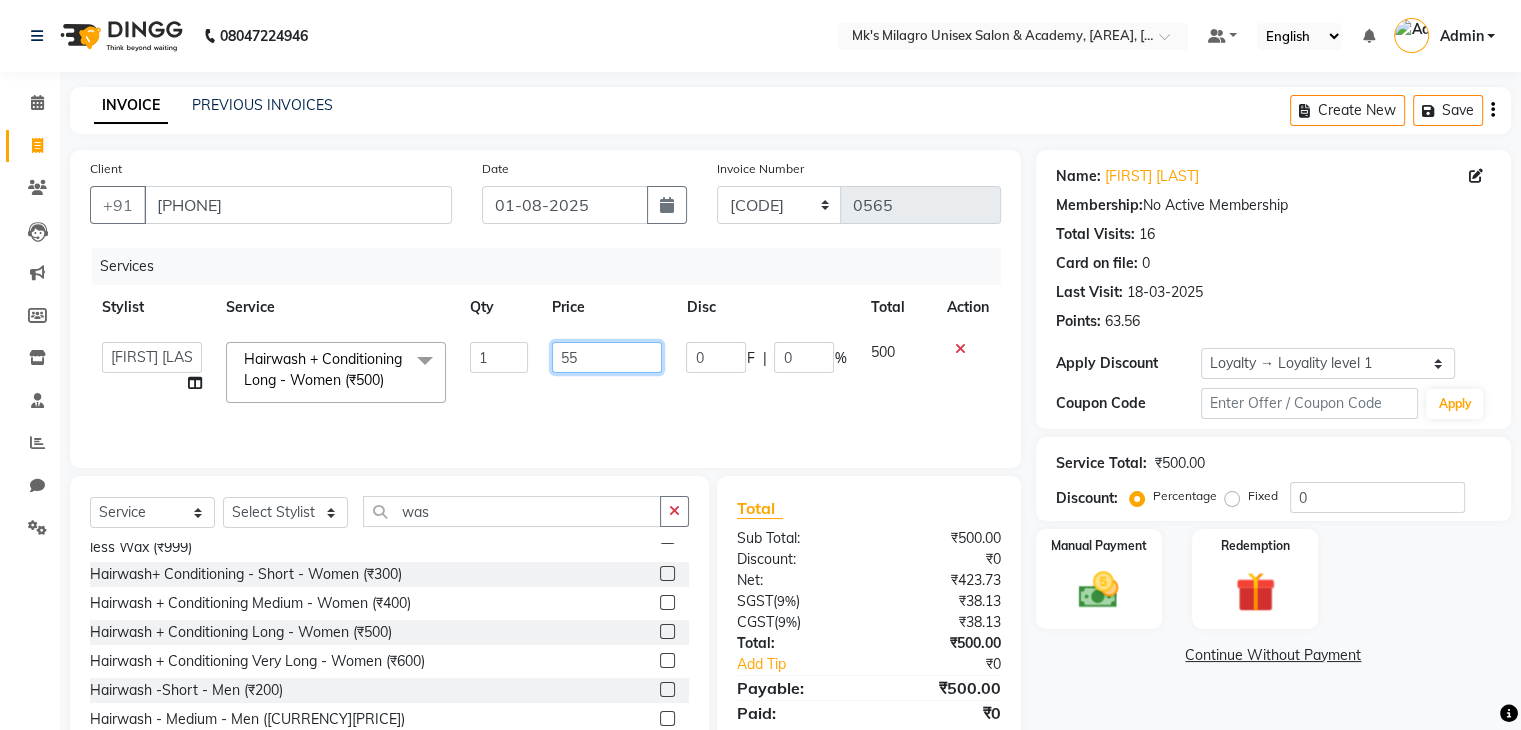 type on "550" 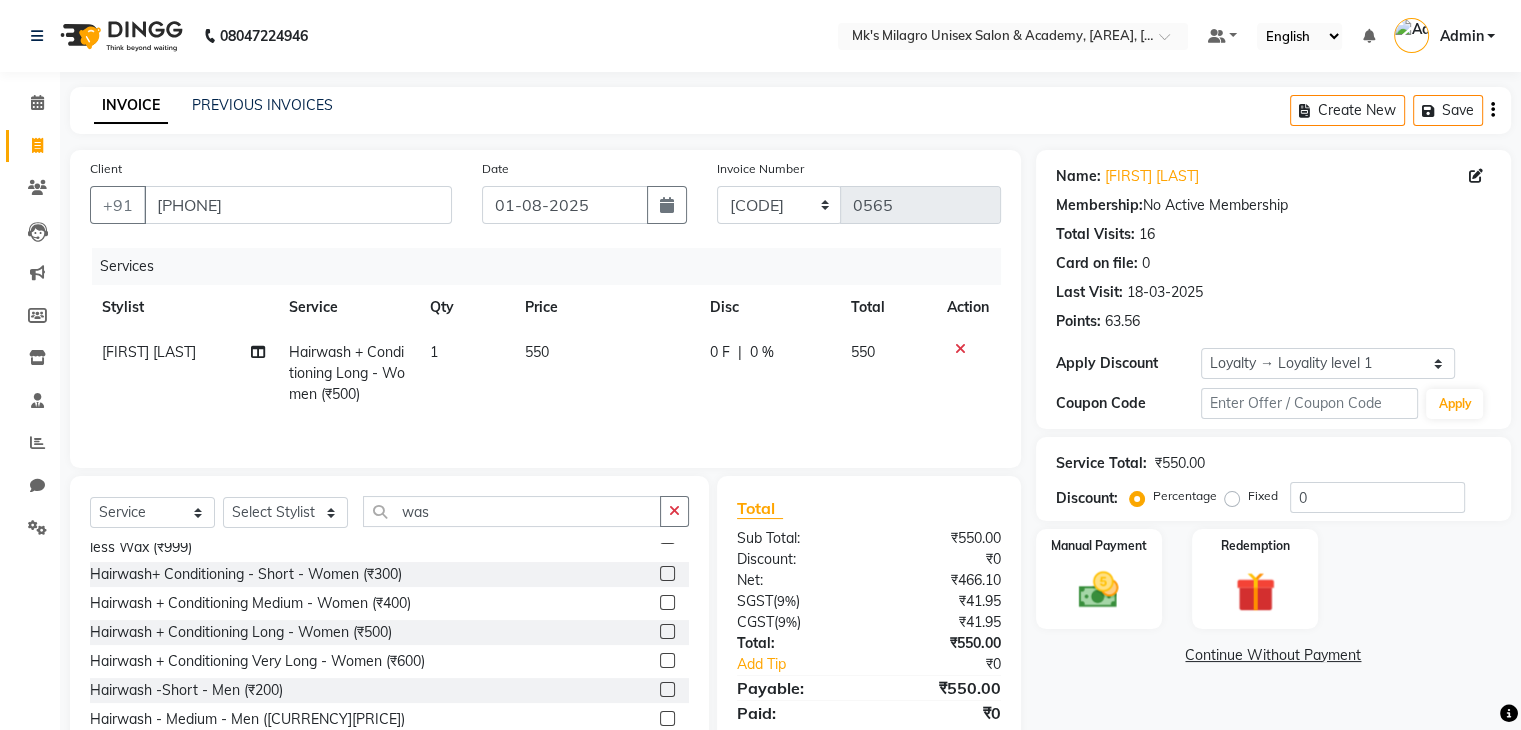 click on "550" 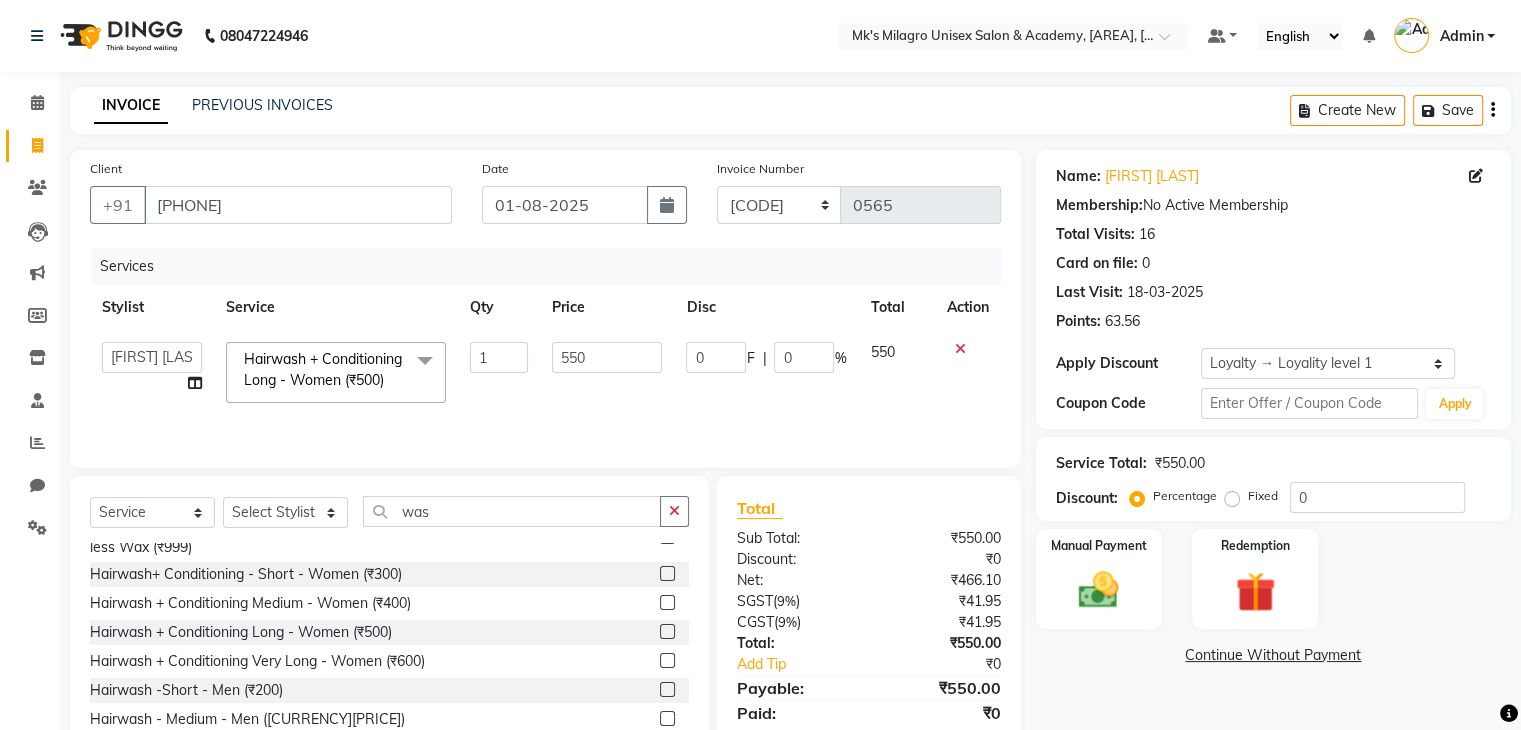 scroll, scrollTop: 65, scrollLeft: 0, axis: vertical 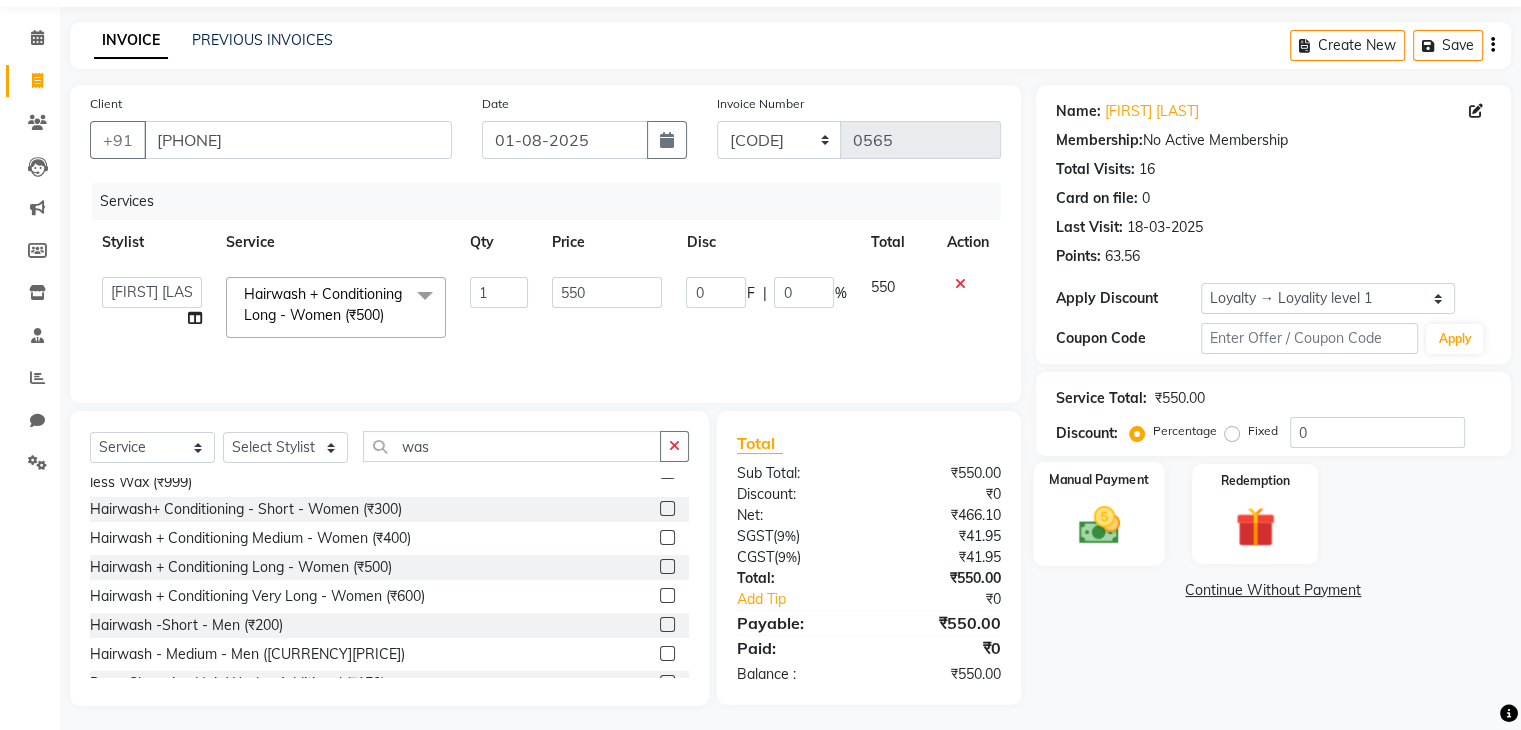 click on "Manual Payment" 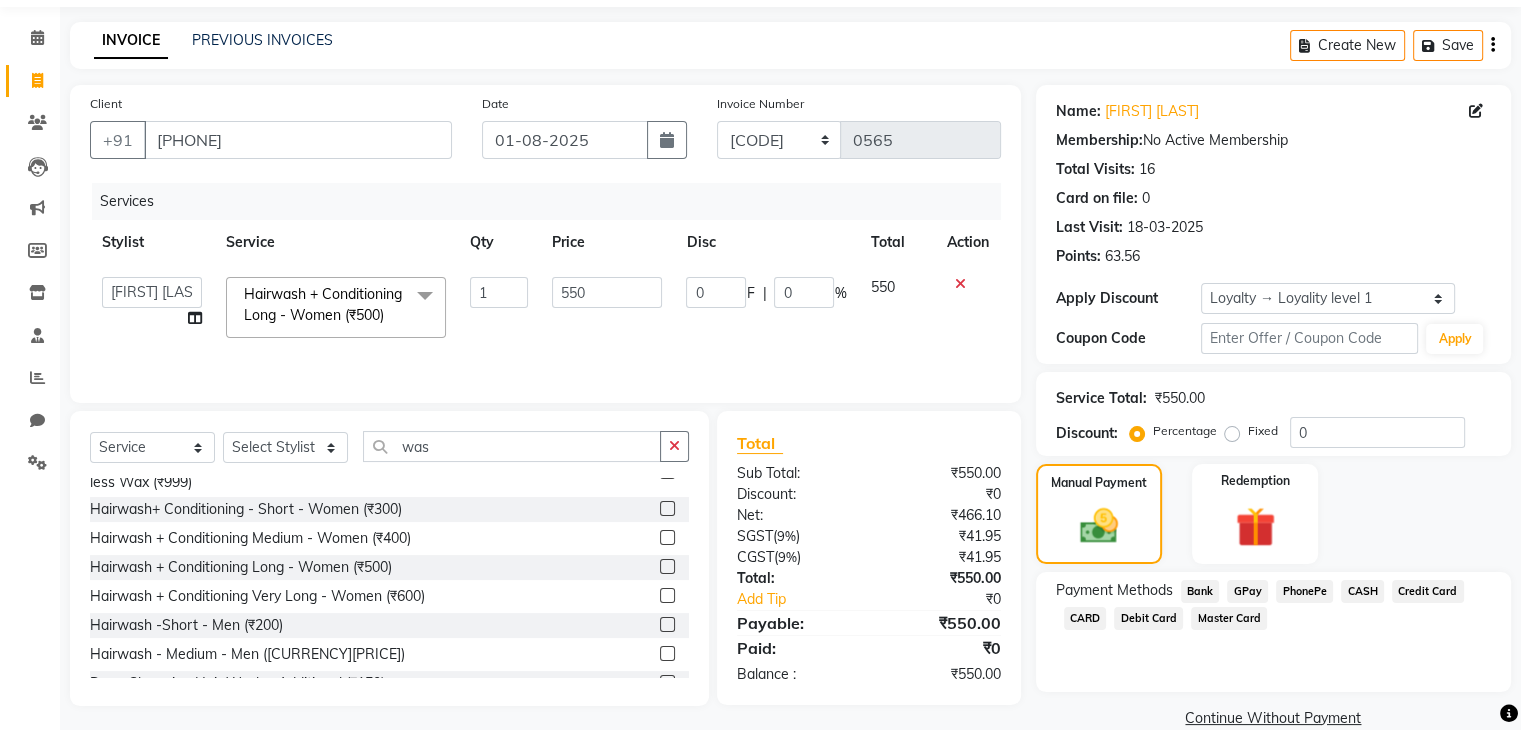 click on "Payment Methods  Bank   GPay   PhonePe   CASH   Credit Card   CARD   Debit Card   Master Card" 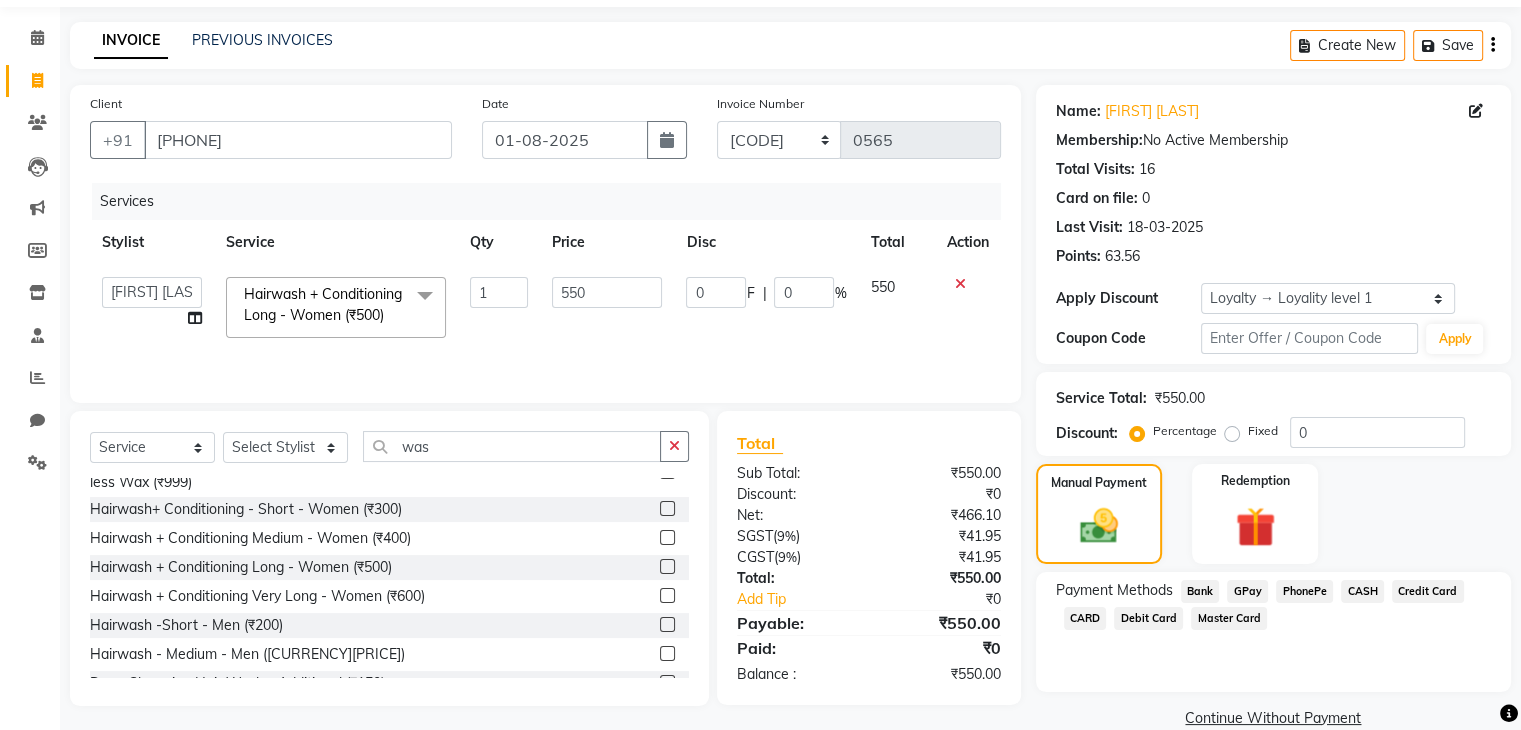click on "Payment Methods  Bank   GPay   PhonePe   CASH   Credit Card   CARD   Debit Card   Master Card" 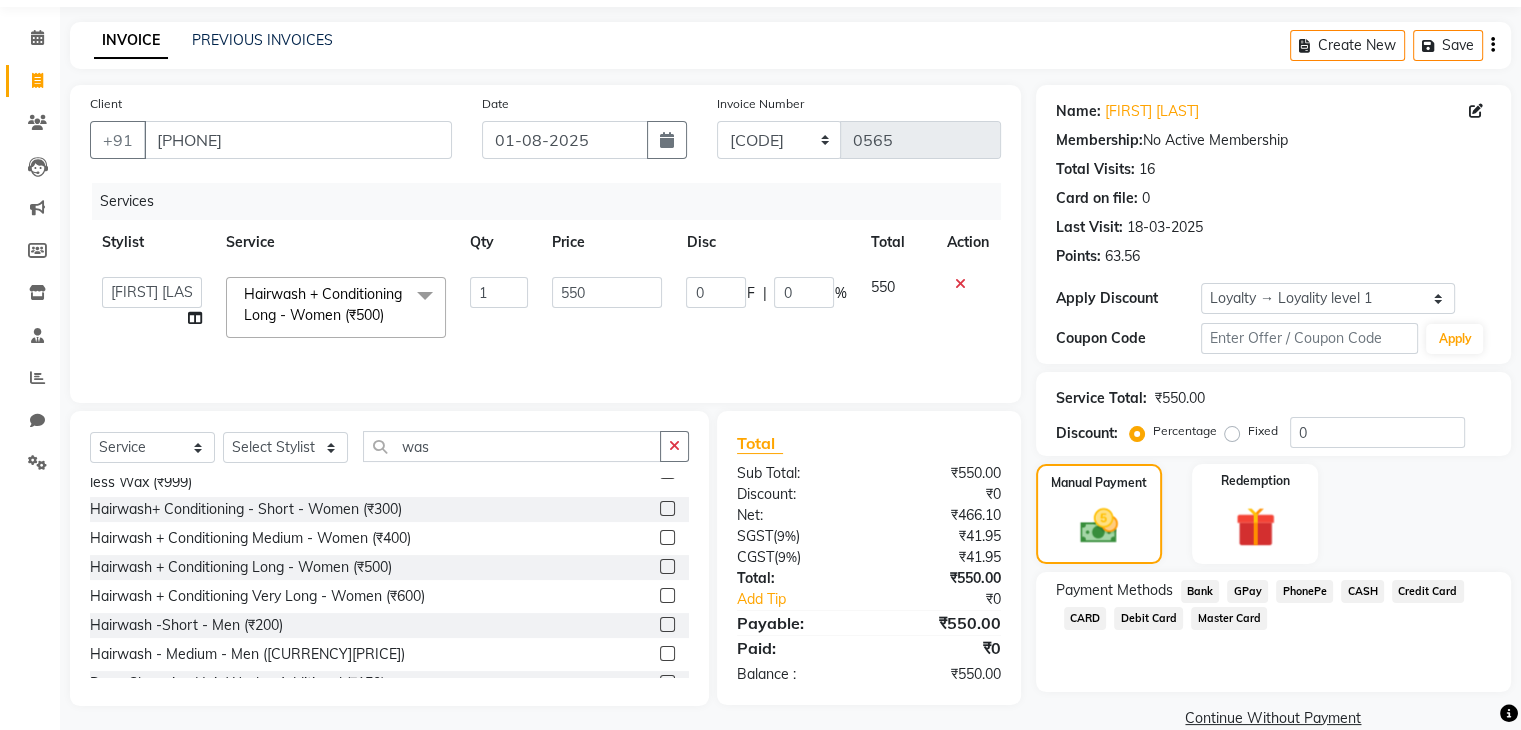 click on "GPay" 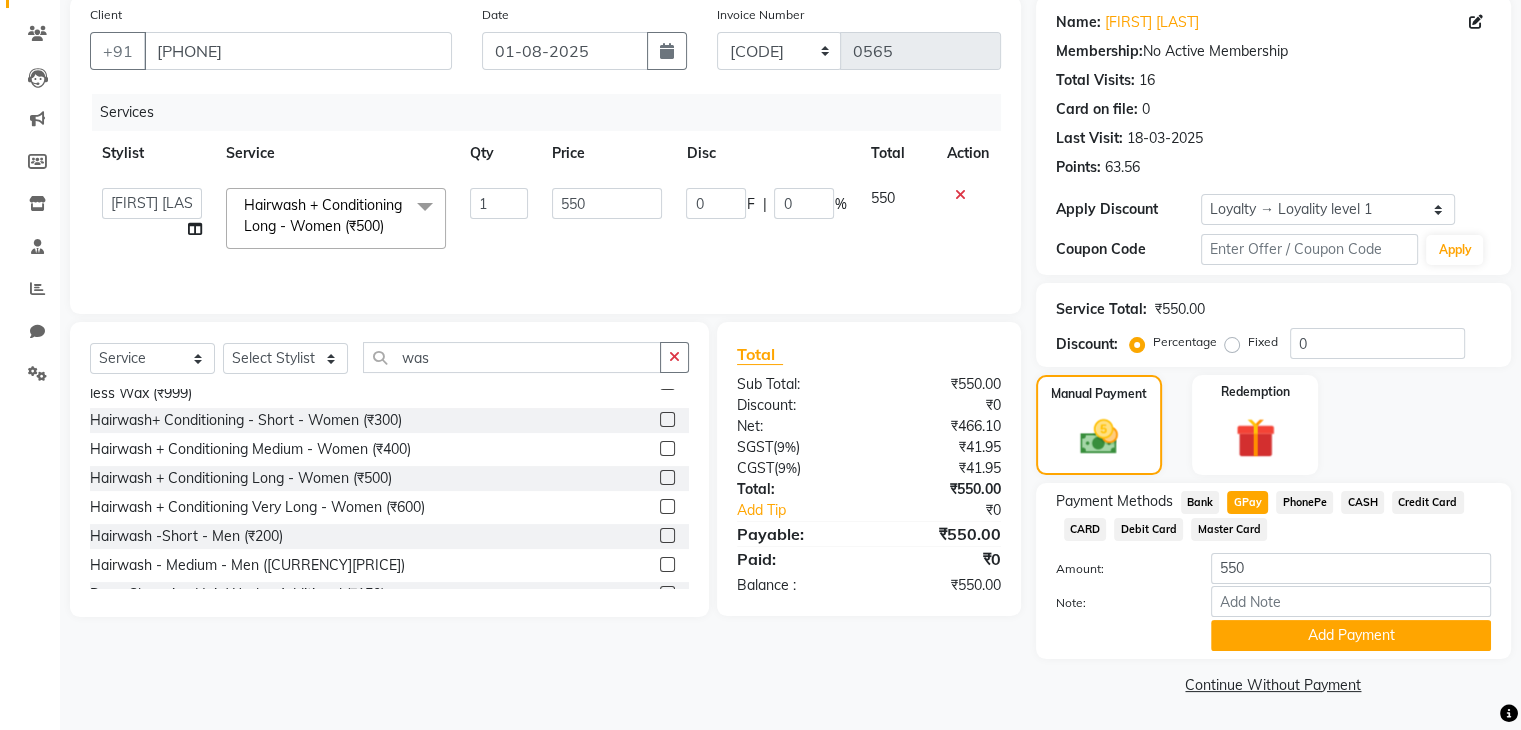 scroll, scrollTop: 156, scrollLeft: 0, axis: vertical 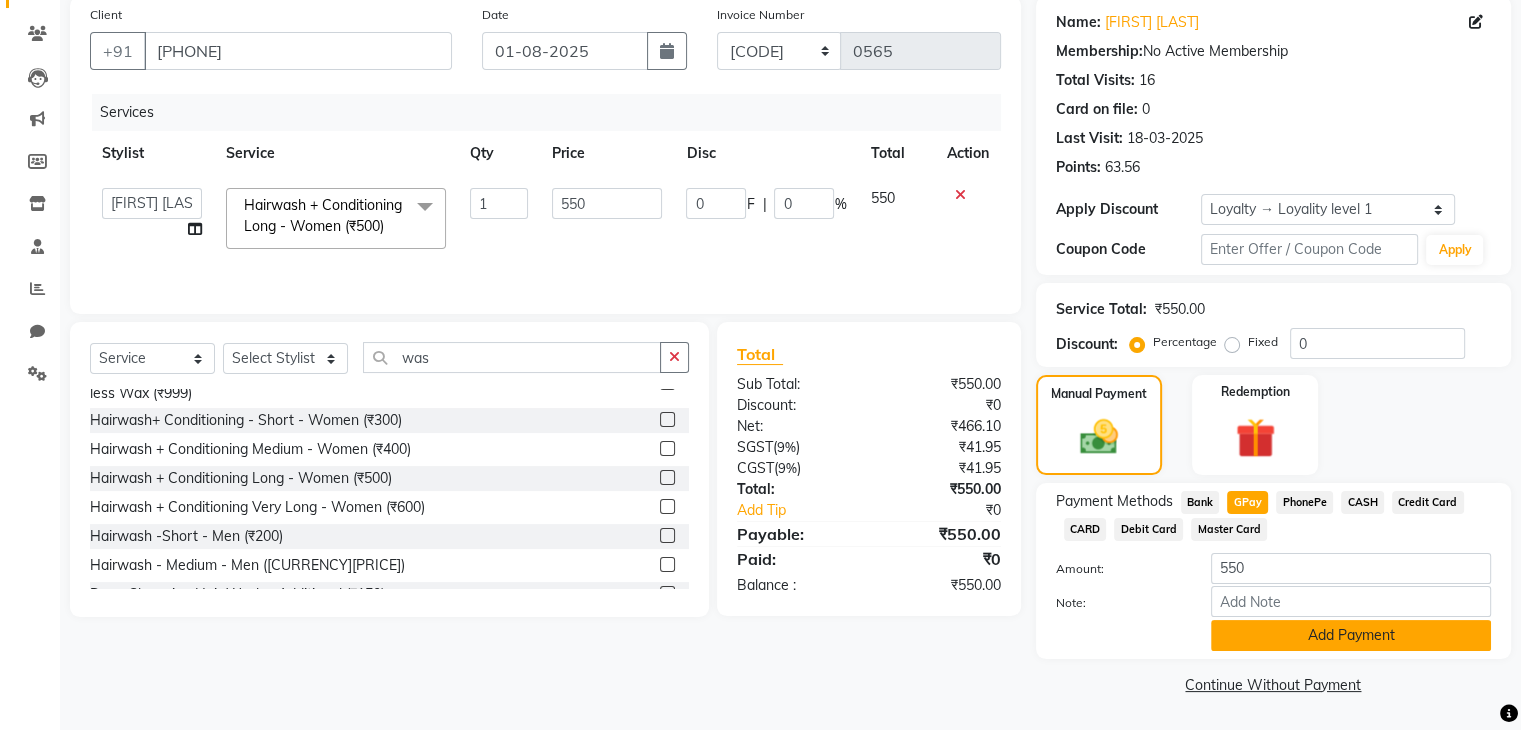 drag, startPoint x: 1312, startPoint y: 653, endPoint x: 1310, endPoint y: 642, distance: 11.18034 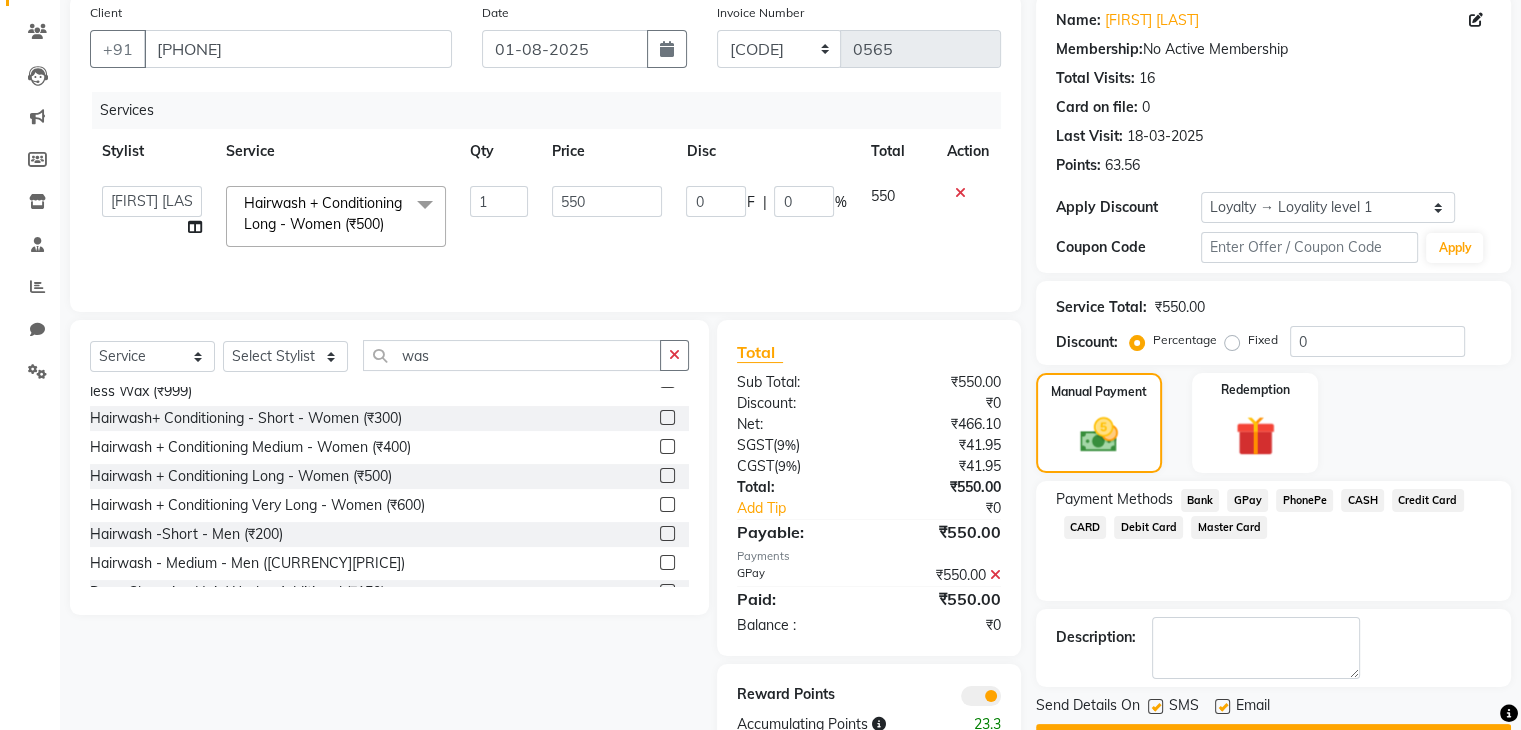 click on "Checkout" 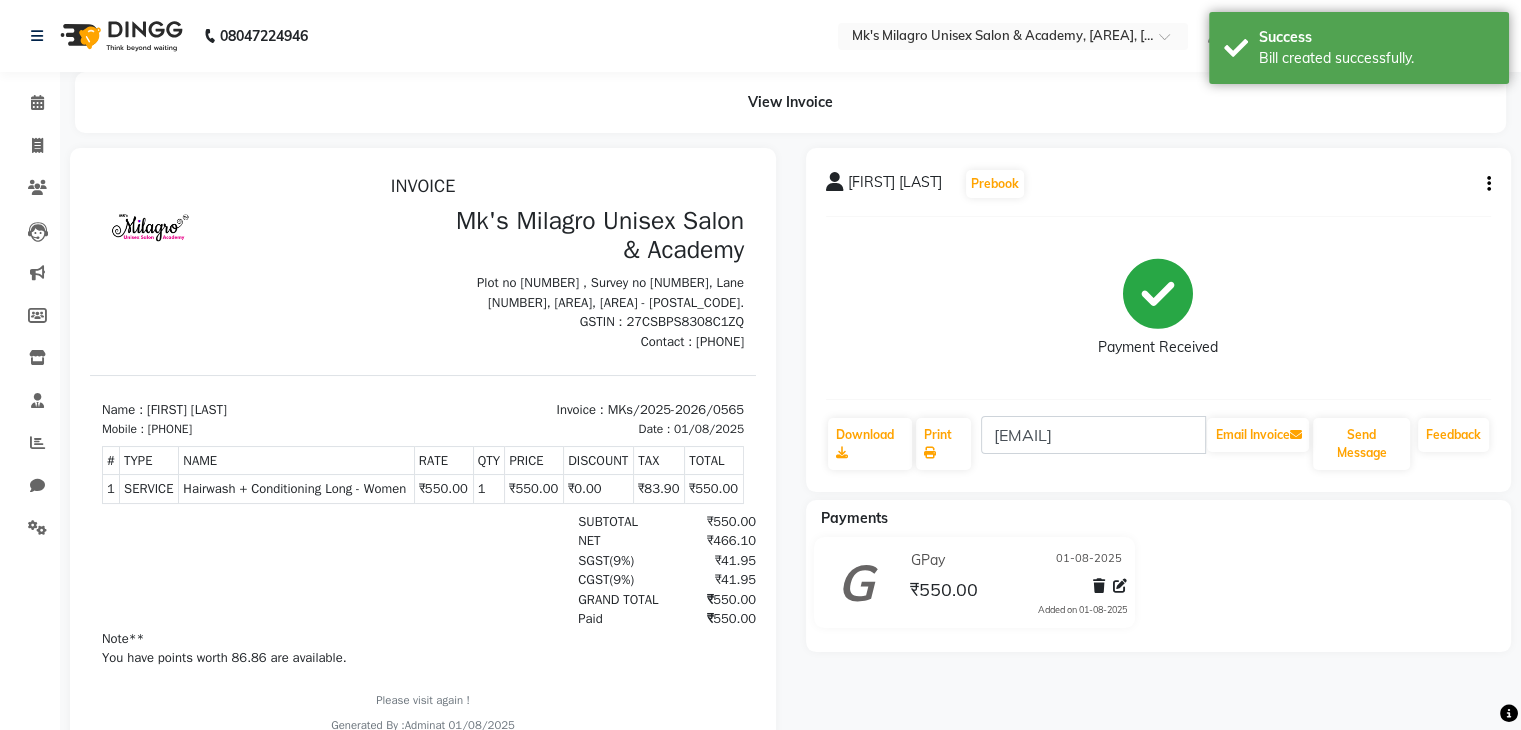 scroll, scrollTop: 0, scrollLeft: 0, axis: both 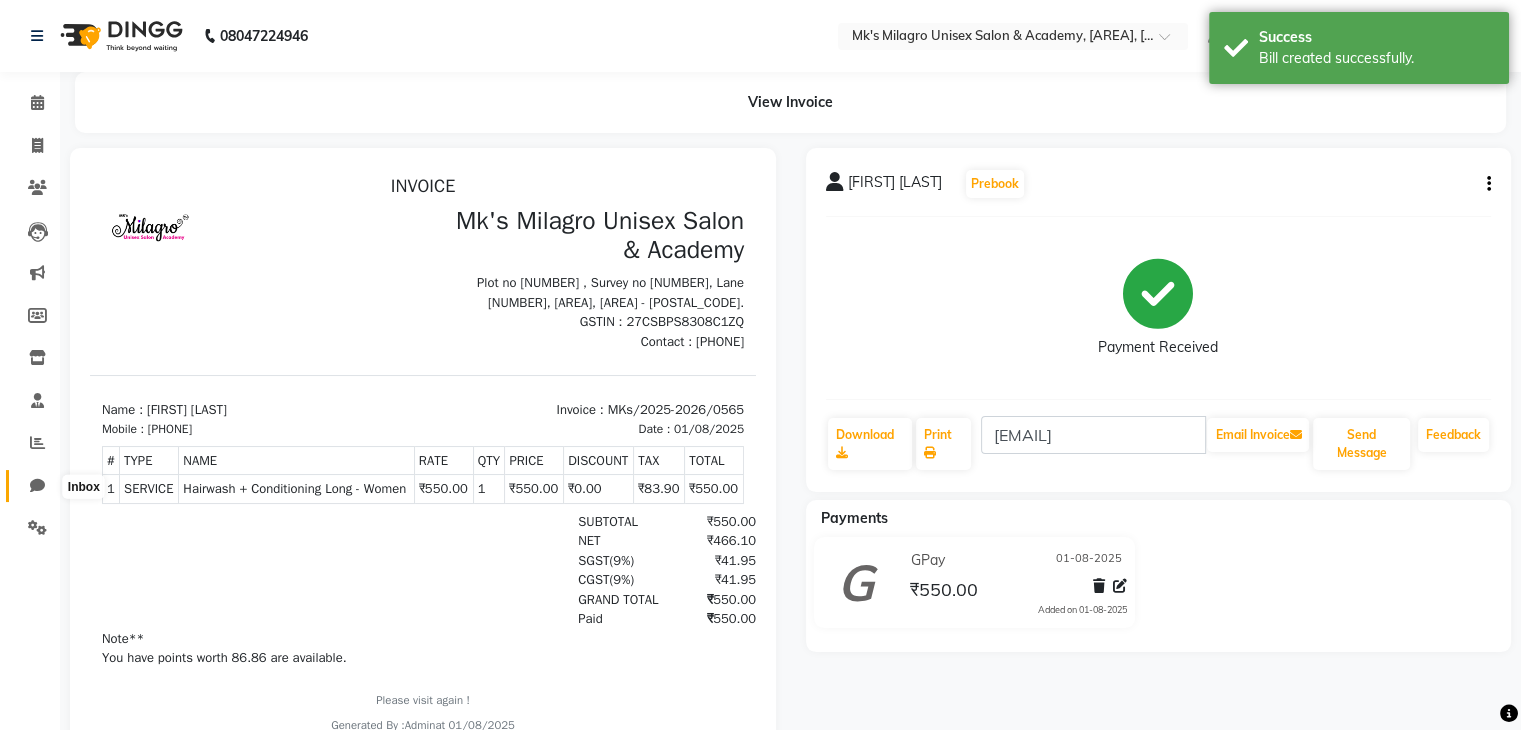 click 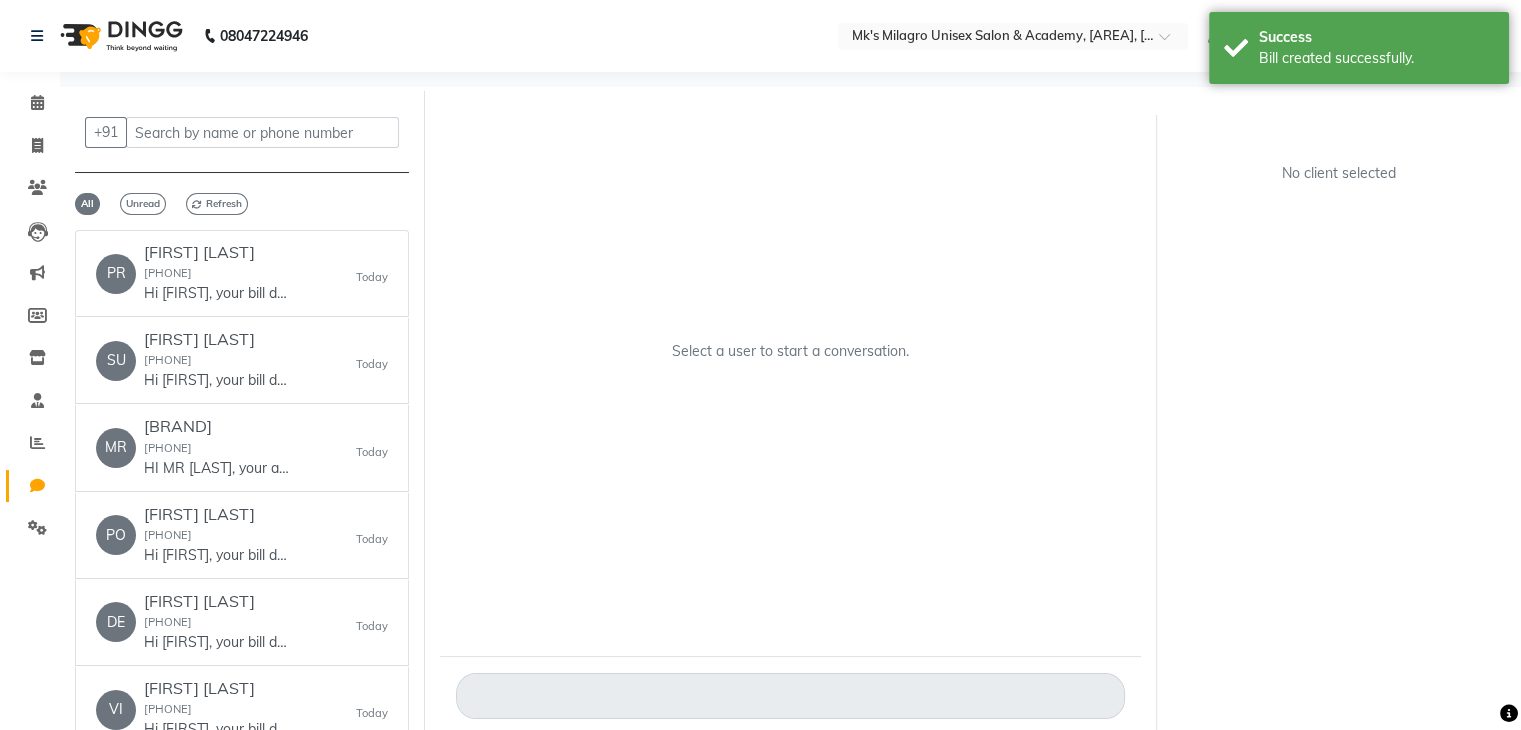 scroll, scrollTop: 15, scrollLeft: 0, axis: vertical 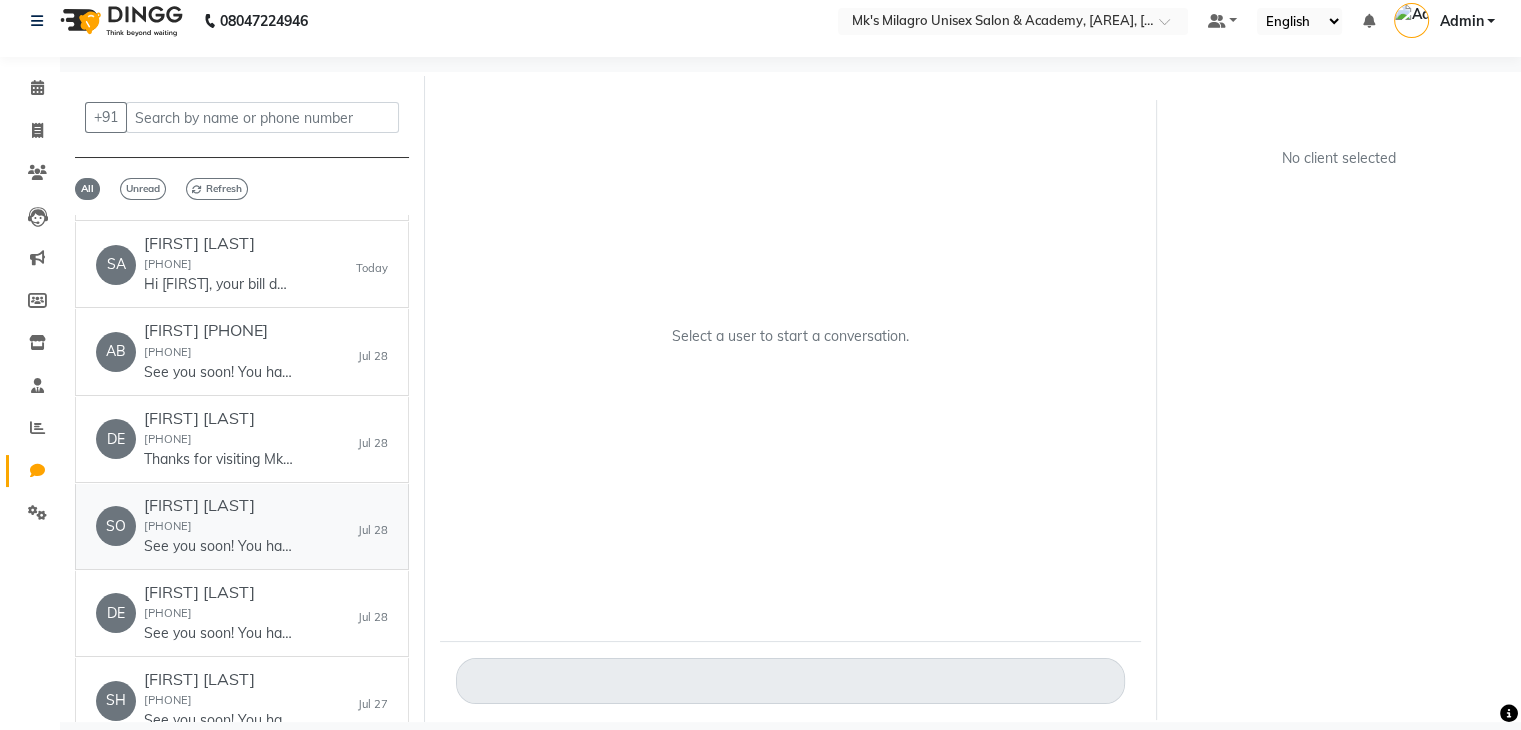 click on "[FIRST] [PHONE]  See you soon! You have an appointment with Mk's Milagro Unisex Salon &... at [DATE] at [TIME]. To reschedule, please call [PHONE] - Milagro" 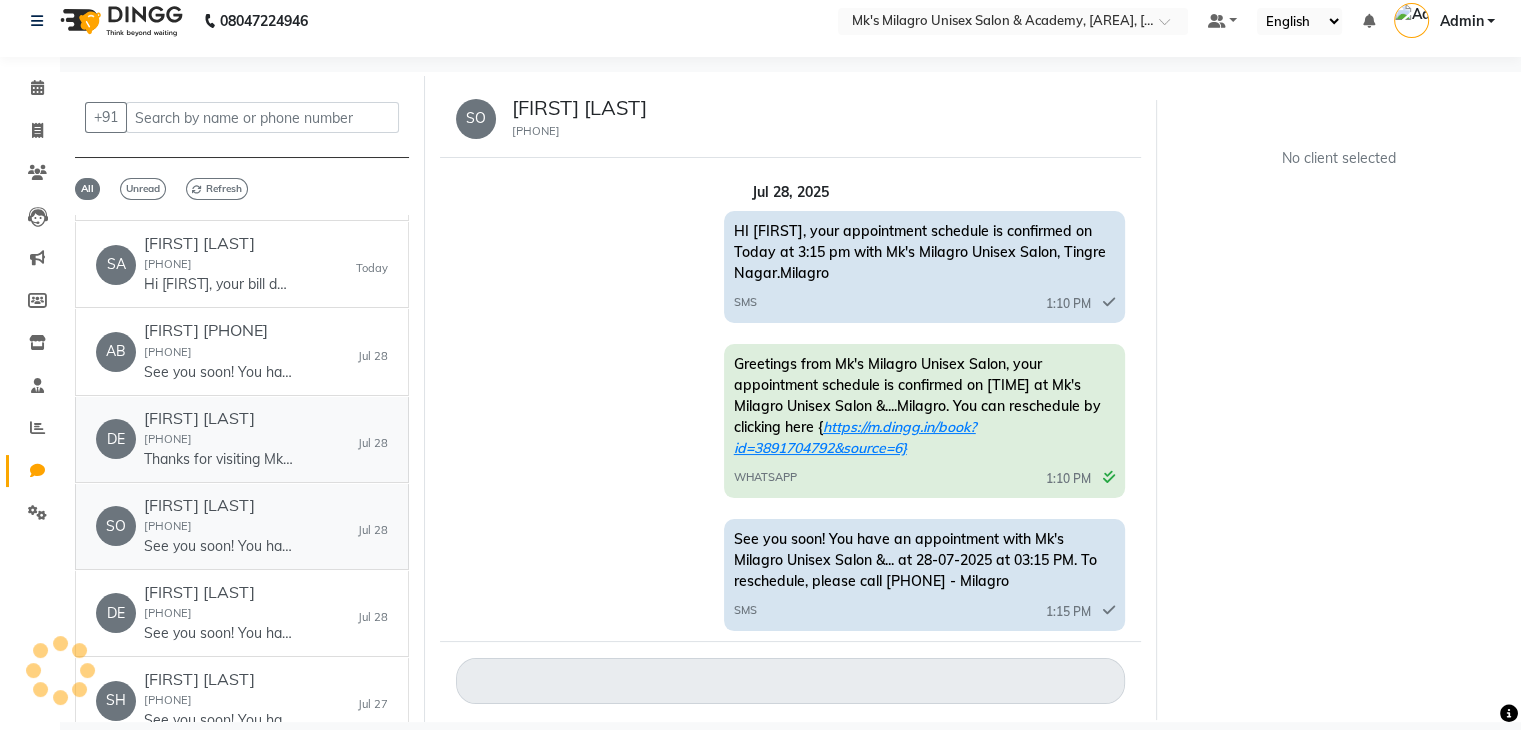 scroll, scrollTop: 128, scrollLeft: 0, axis: vertical 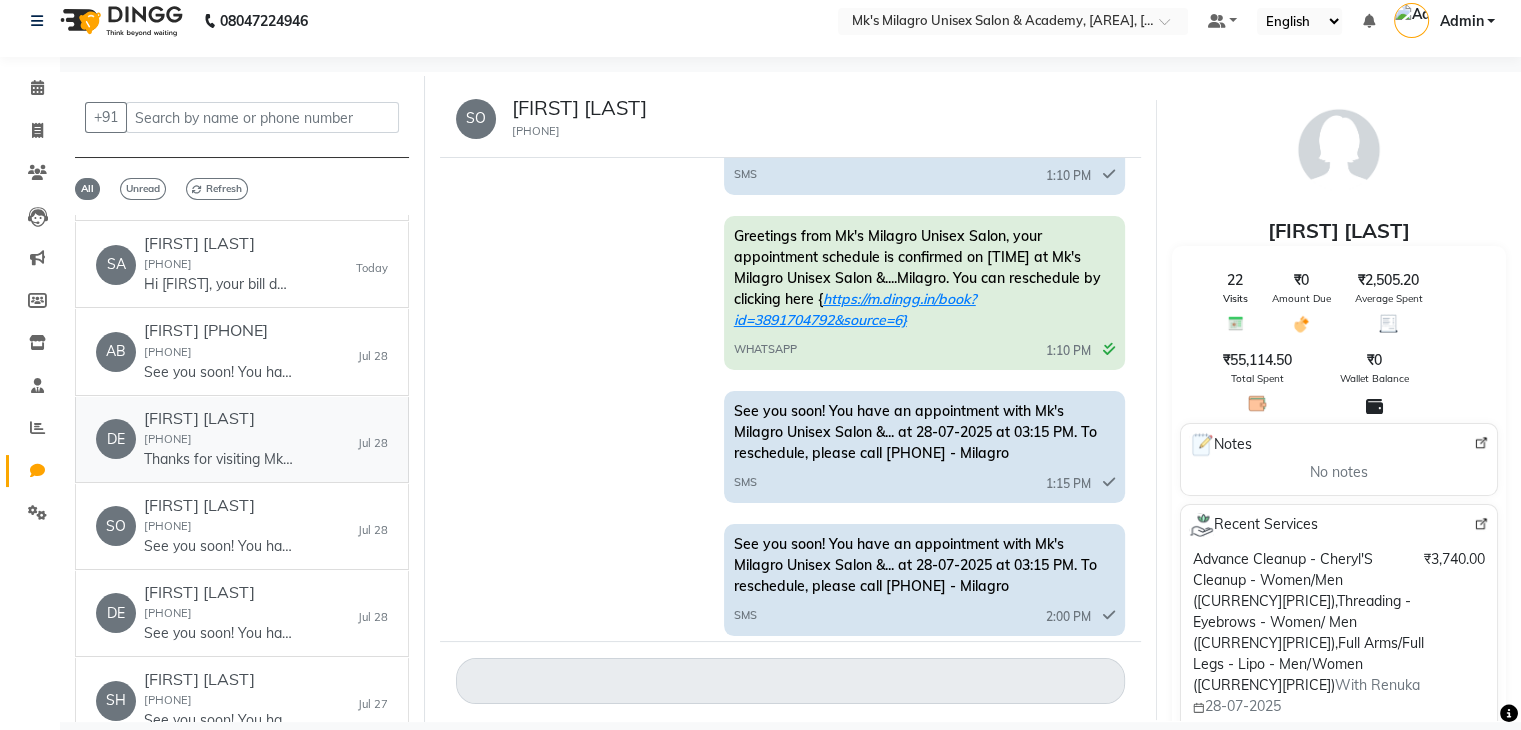 click on "[FIRST] [LAST] [PHONE] Thanks for visiting Mk's Milagro Unisex Salon &... Your bill amount is [PRICE]. Your Receipt - [URL] Please review us [URL] - Mk's Milagro Unisex Salon & Academy.   [DATE]" 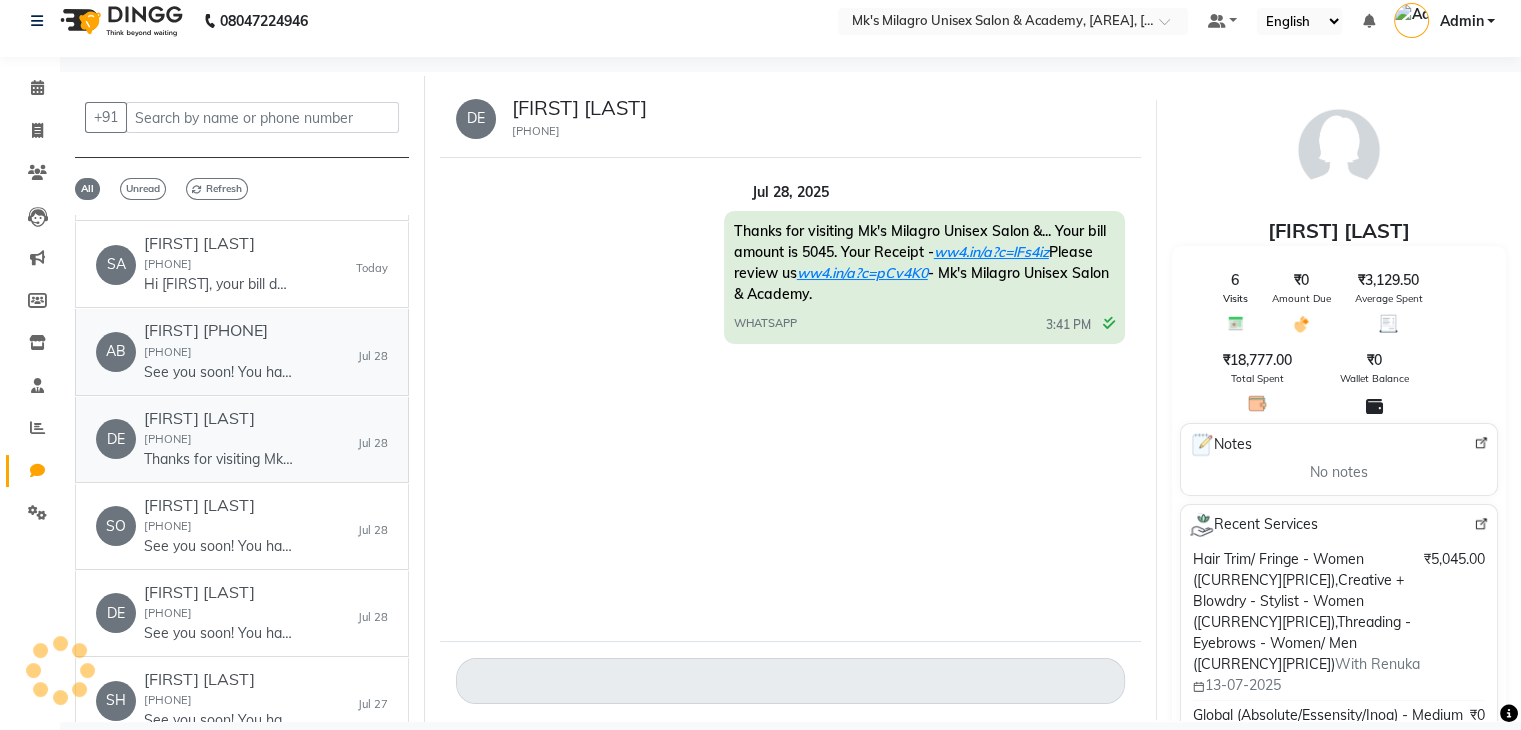 scroll, scrollTop: 0, scrollLeft: 0, axis: both 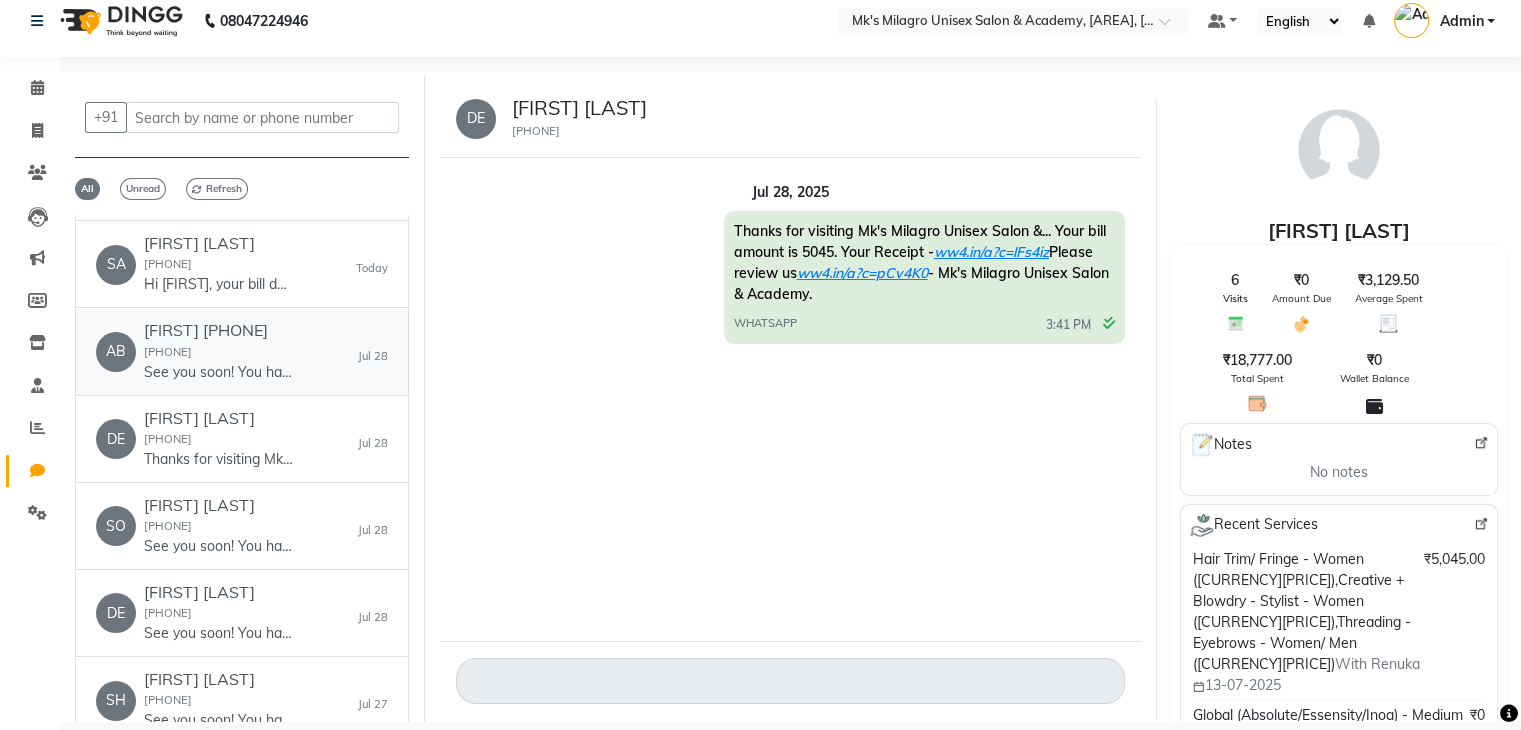 click on "See you soon! You have an appointment with Mk's Milagro Unisex Salon &... at [DATE] at [TIME]. To reschedule, please call [PHONE] - Milagro" 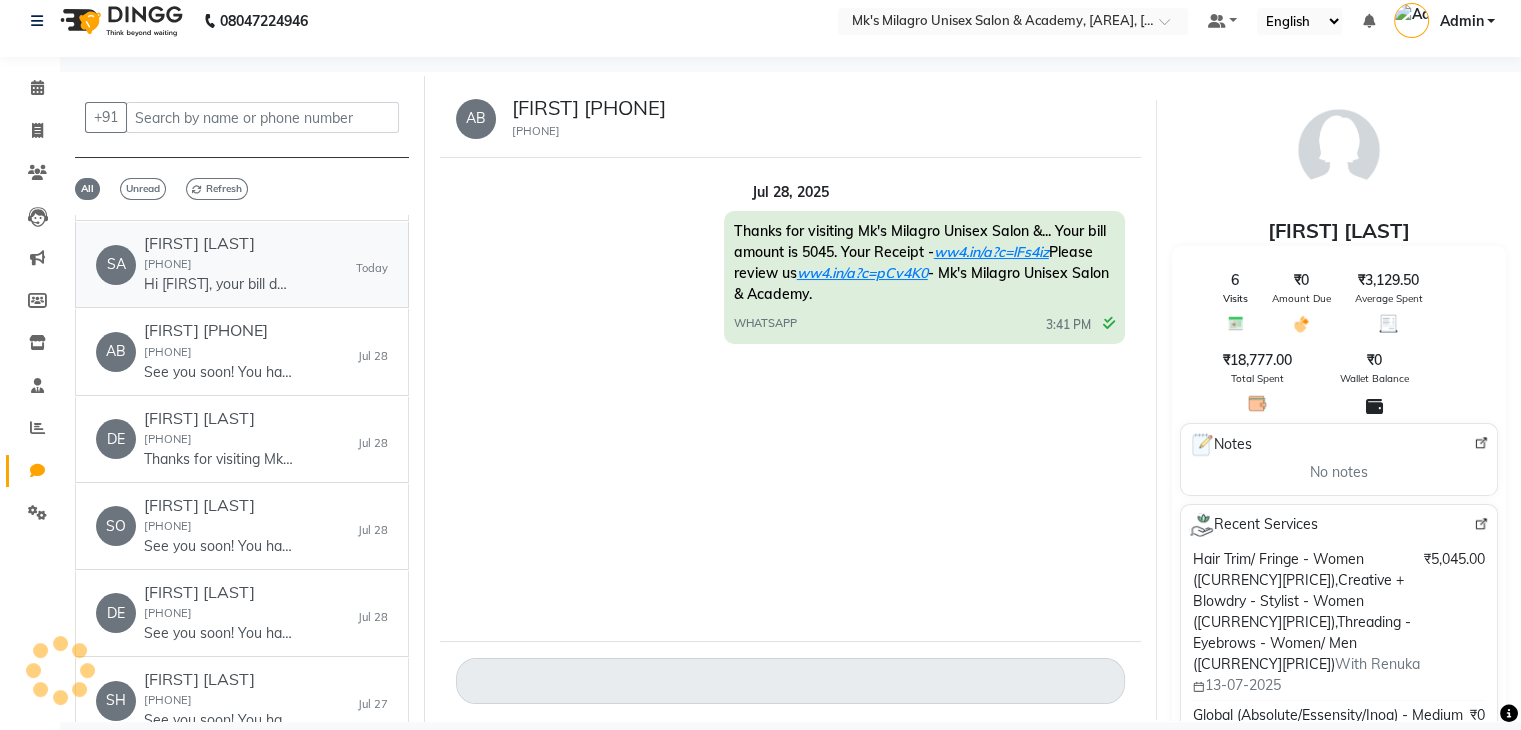 click on "Hi [FIRST], your bill details of service on today at Mk's Milagro Unisex Salon, Tingre Nagar.Please click the link to download your invoice [URL]  . Kindly rate us [URL]  - Milagro" 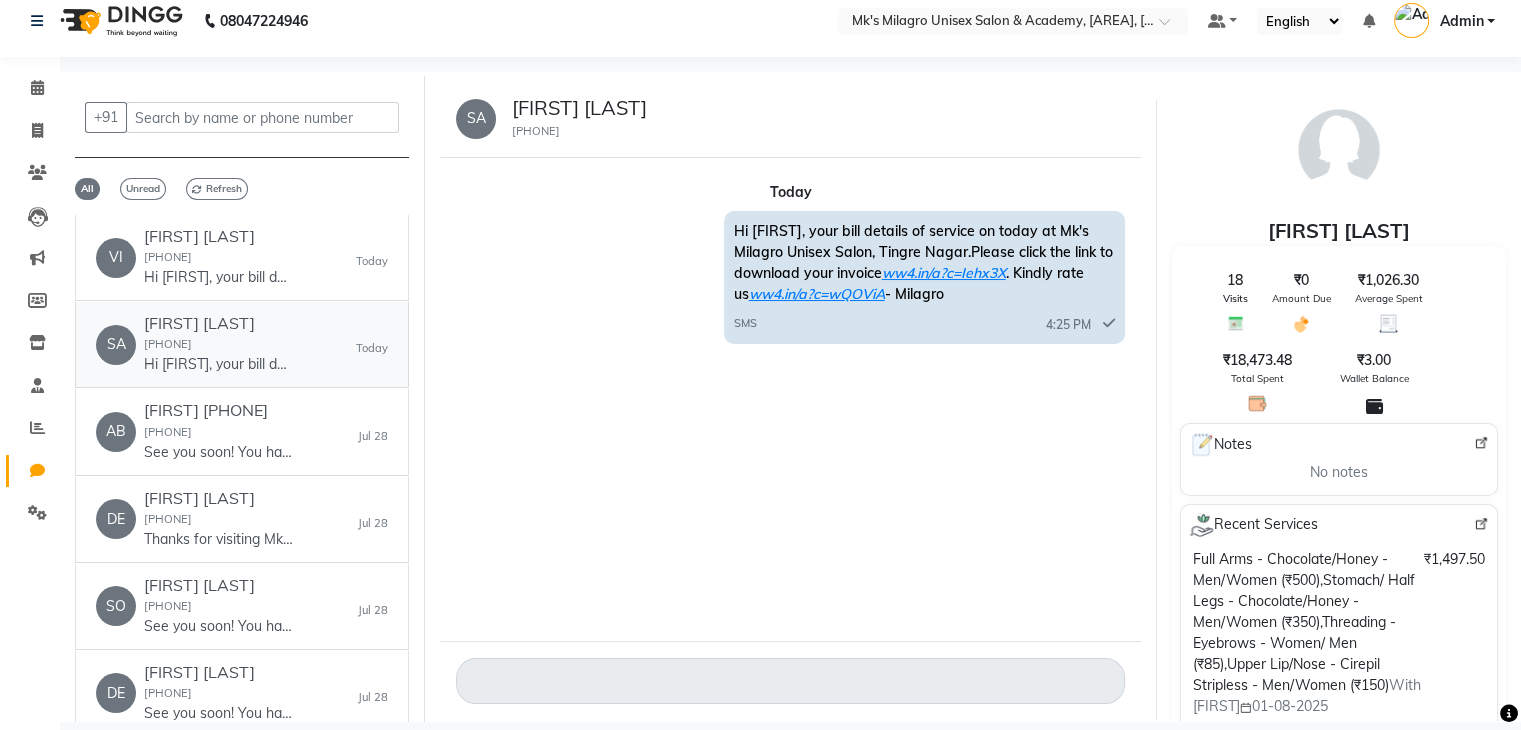 scroll, scrollTop: 397, scrollLeft: 0, axis: vertical 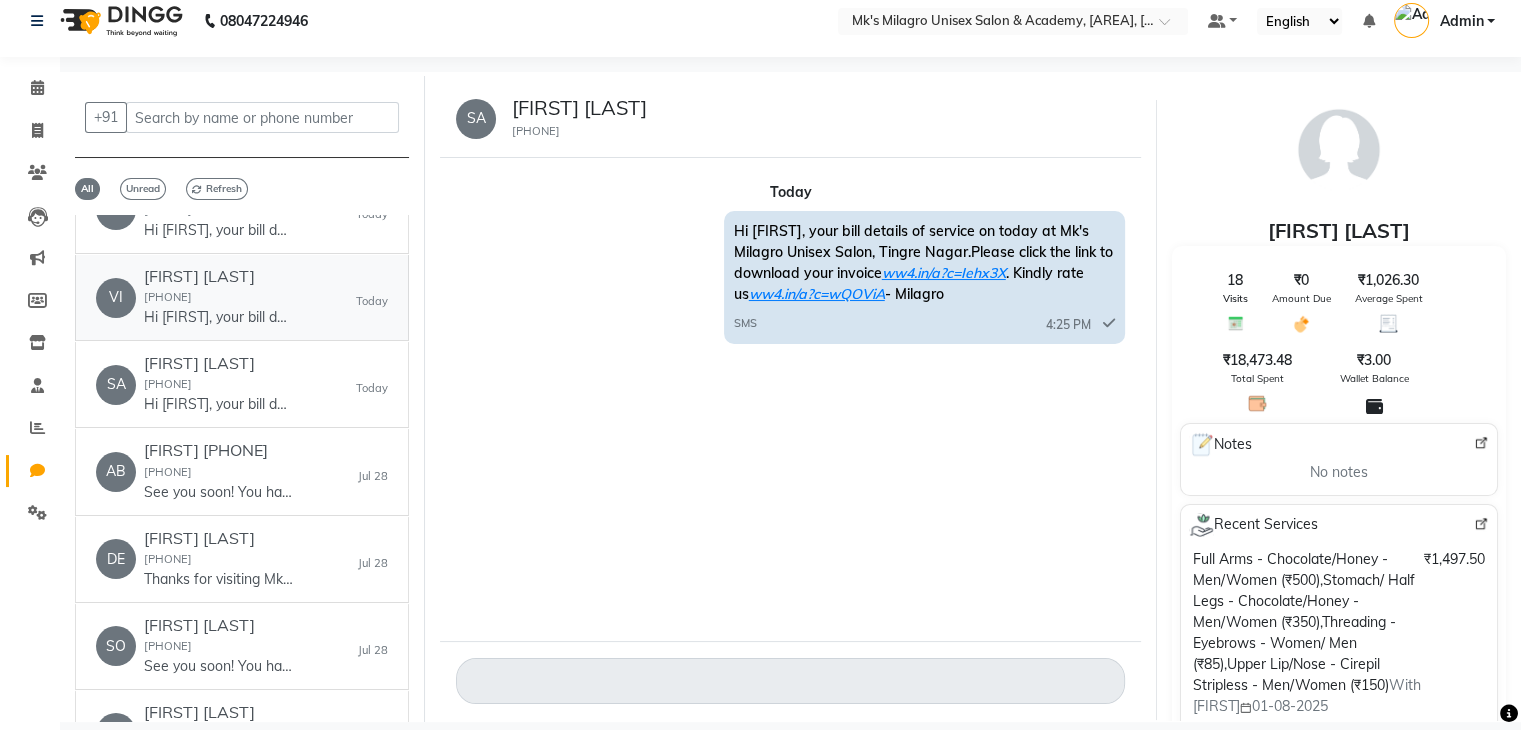 click on "[FIRST] [LAST]" 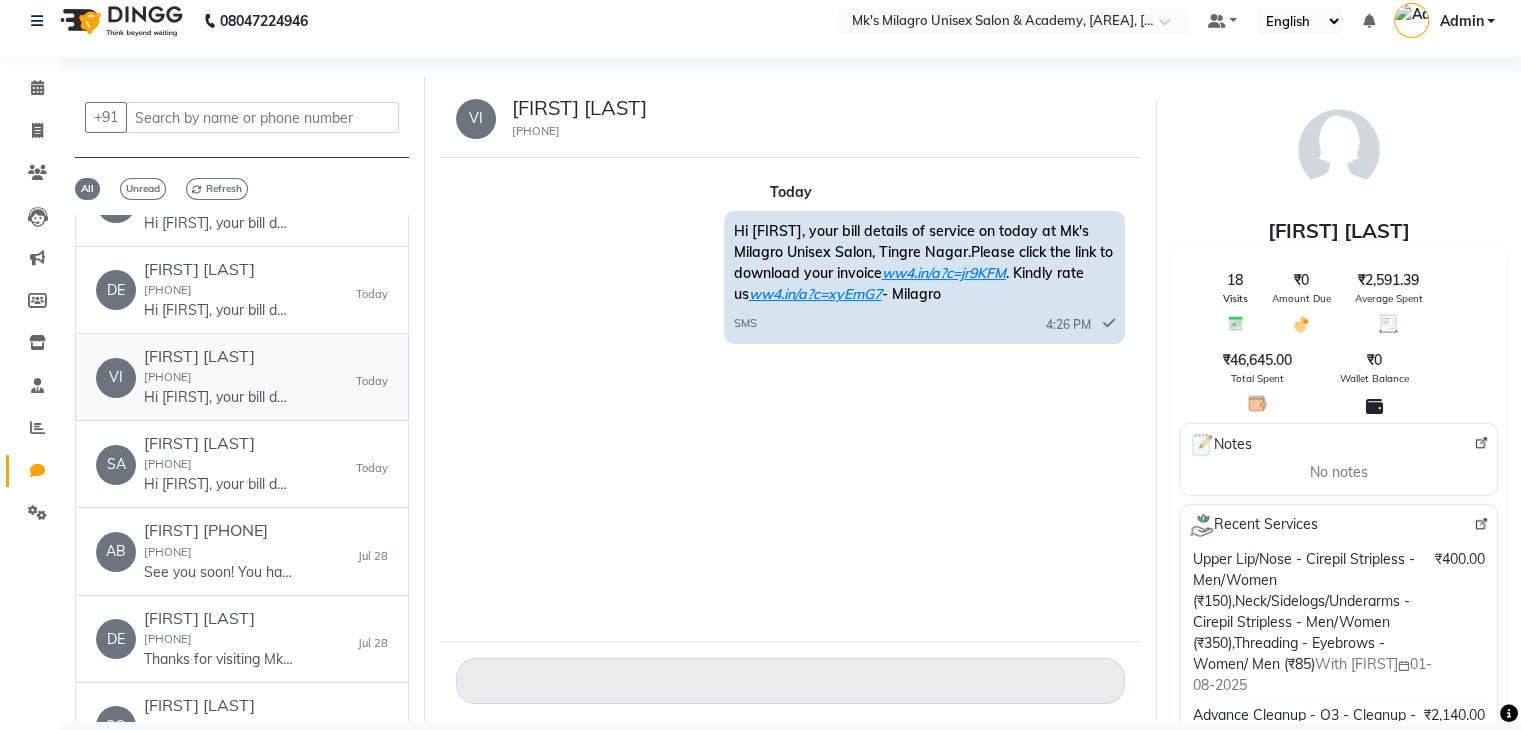scroll, scrollTop: 304, scrollLeft: 0, axis: vertical 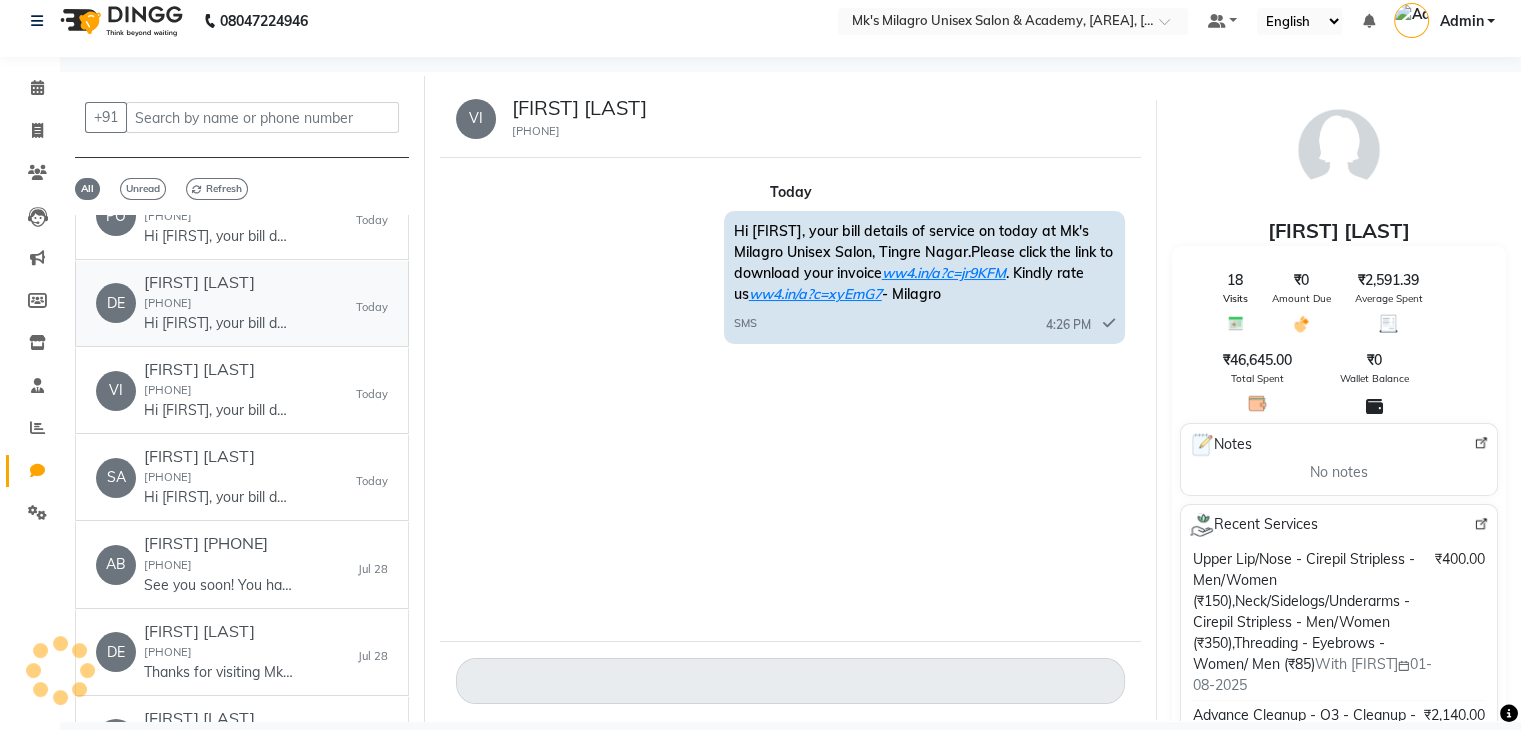 click on "[FIRST] [PHONE]  Hi [FIRST], your bill details of service on today at Mk's Milagro Unisex Salon, Tingre Nagar.Please click the link to download your invoice ww4.in/a?c=Cw7hyW  . Kindly rate us ww4.in/a?c=s2p1vw  - Milagro" 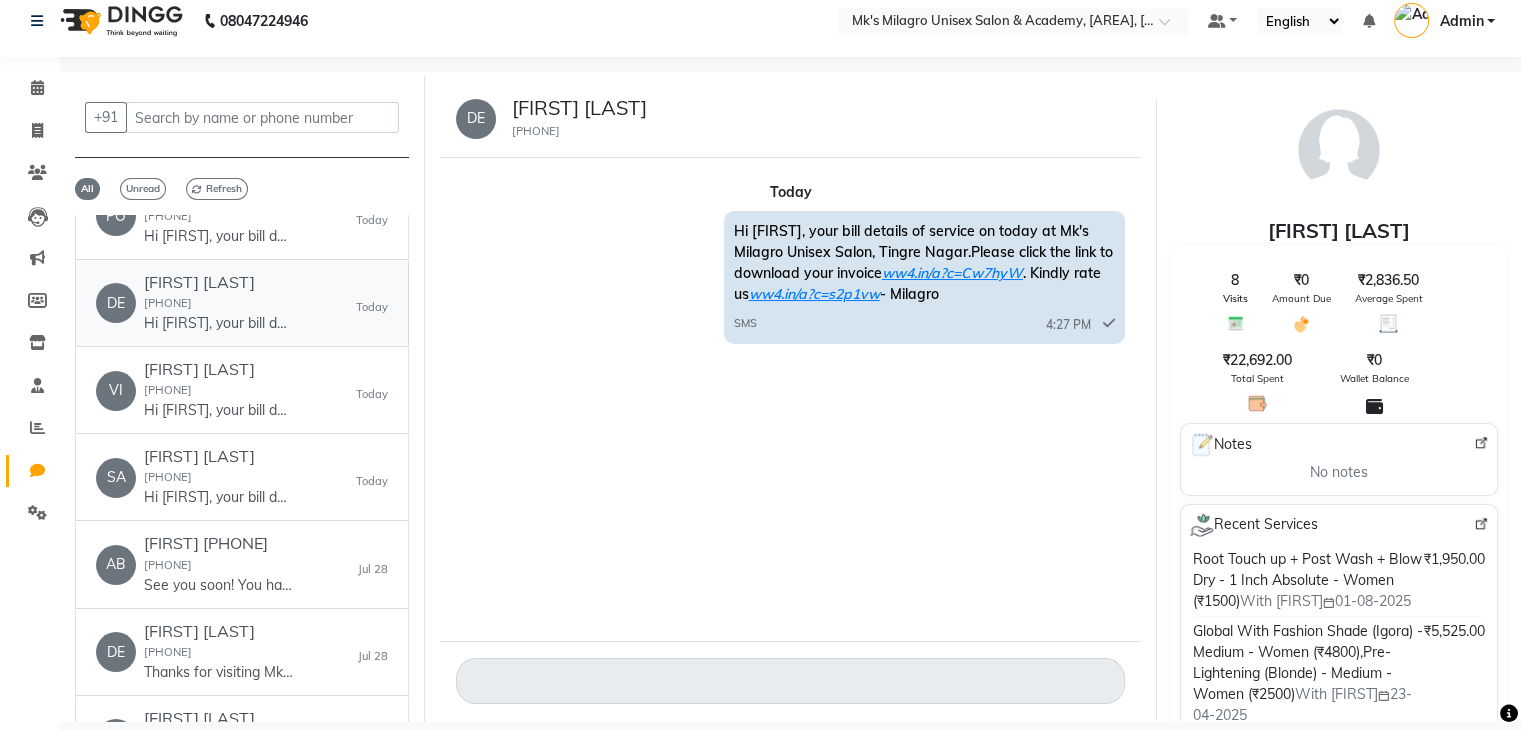 scroll, scrollTop: 0, scrollLeft: 0, axis: both 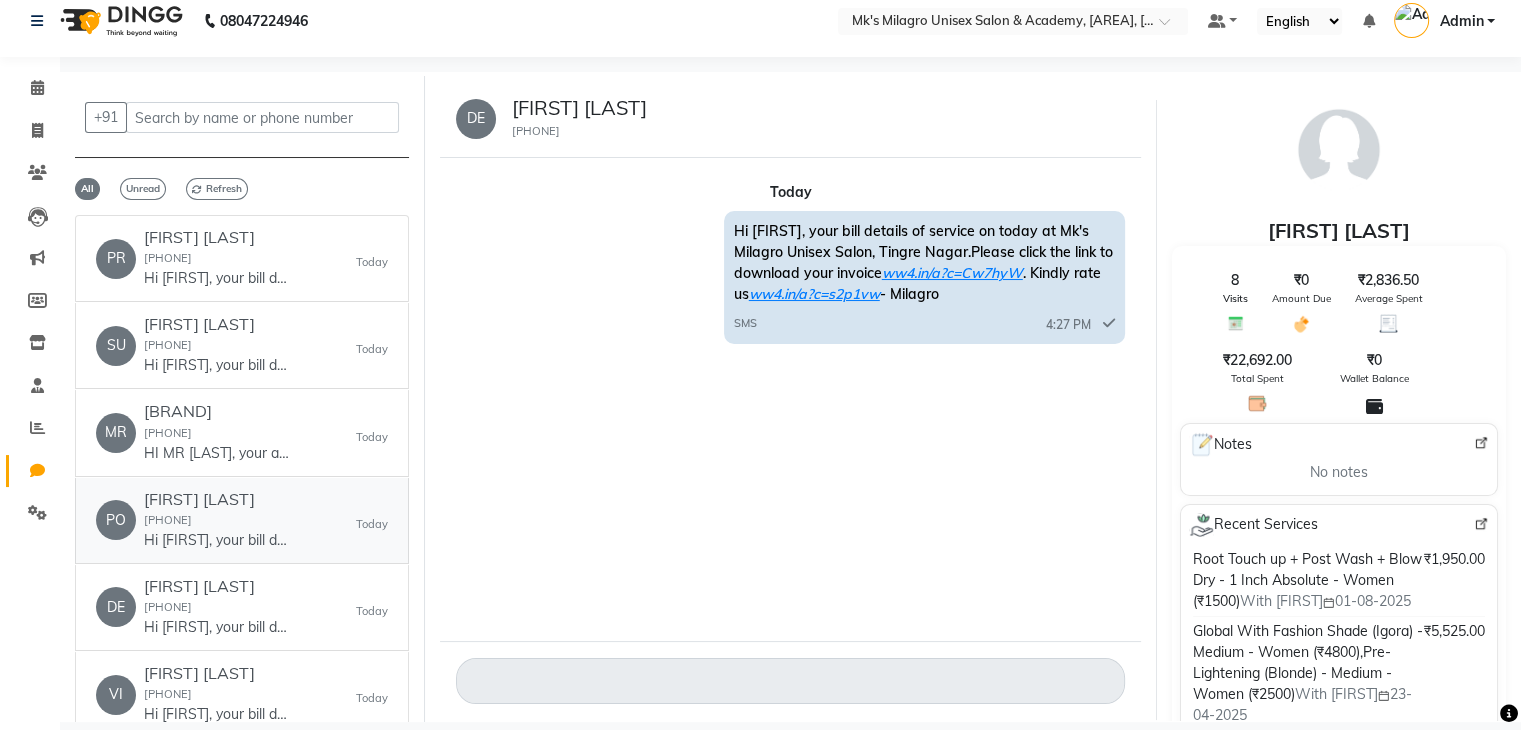 click on "[FIRST] [PHONE]  Hi [FIRST], your bill details of service on today at Mk's Milagro Unisex Salon, Tingre Nagar.Please click the link to download your invoice ww4.in/a?c=EhOMLT  . Kindly rate us ww4.in/a?c=LXIFjT  - Milagro" 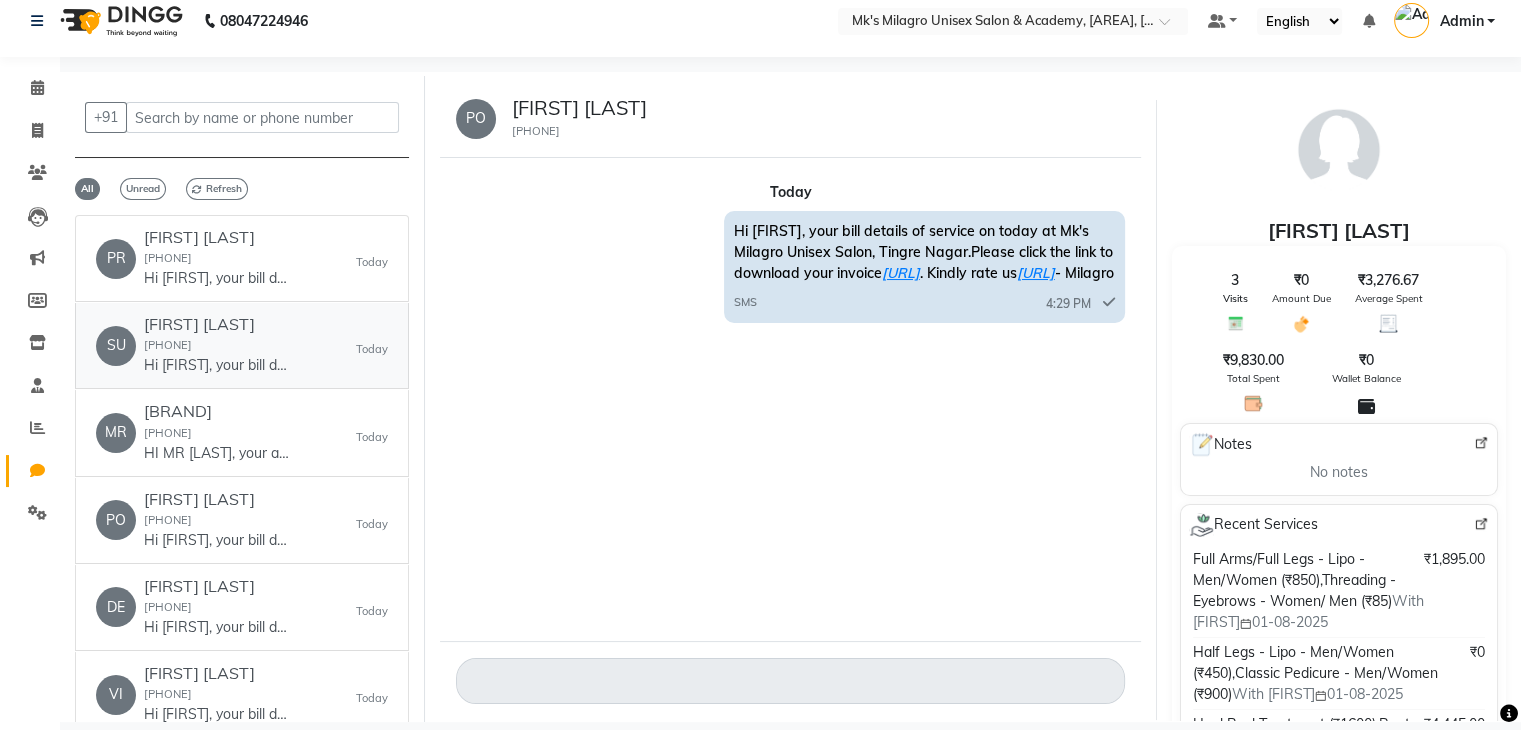 click on "[FIRST], your bill details of service on today at Mk's Milagro Unisex Salon, Tingre Nagar.Please click the link to download your invoice ww4.in/a?c=kCvamA  . Kindly rate us ww4.in/a?c=9V6aJM  - Milagro" 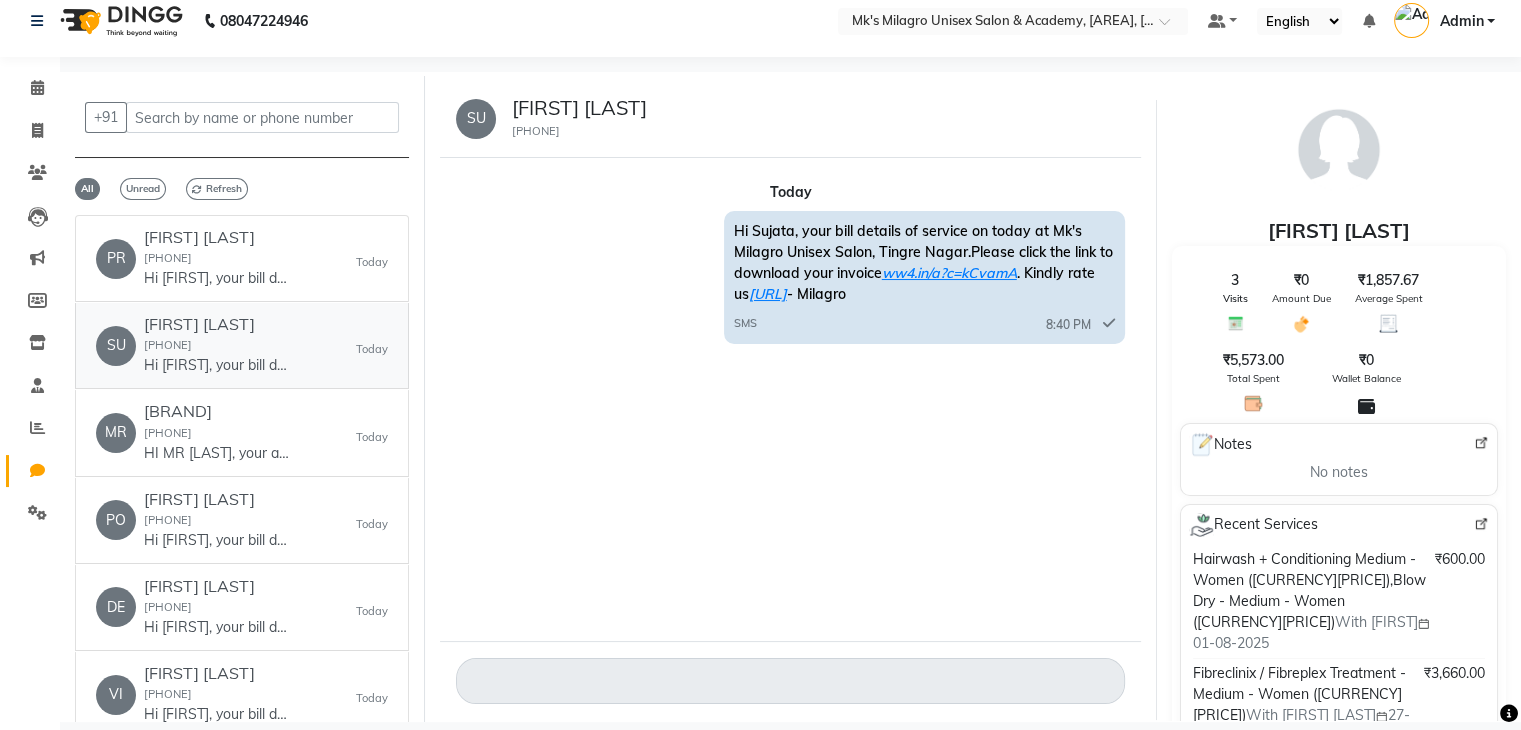 click on "[FIRST], your bill details of service on today at Mk's Milagro Unisex Salon, Tingre Nagar.Please click the link to download your invoice ww4.in/a?c=kCvamA  . Kindly rate us ww4.in/a?c=9V6aJM  - Milagro" 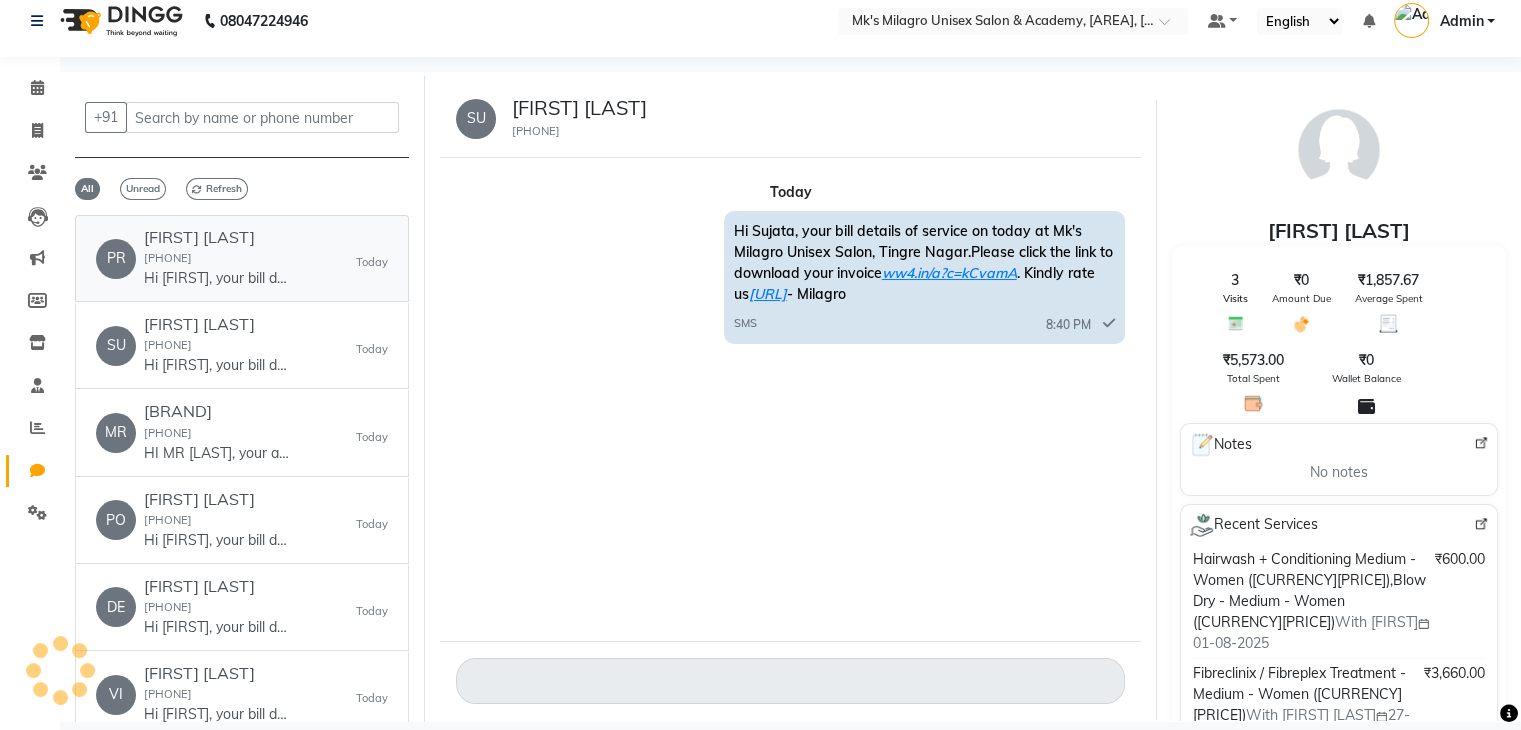 click on "Hi [FIRST], your bill details of service on today at Mk's Milagro Unisex Salon, Tingre Nagar.Please click the link to download your invoice ww4.in/a?c=WmJ21h  . Kindly rate us ww4.in/a?c=fusfAJ  - Milagro" 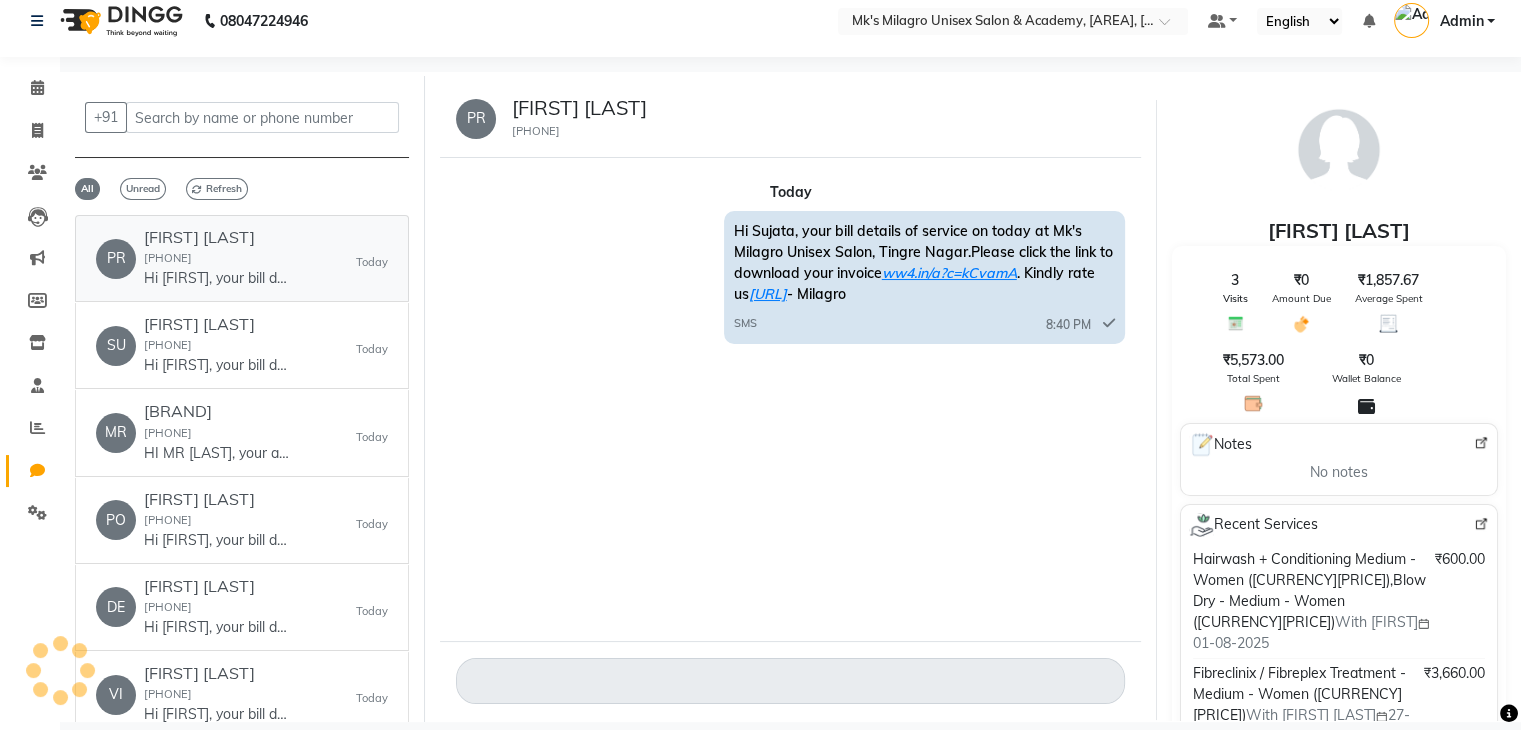 scroll, scrollTop: 0, scrollLeft: 0, axis: both 